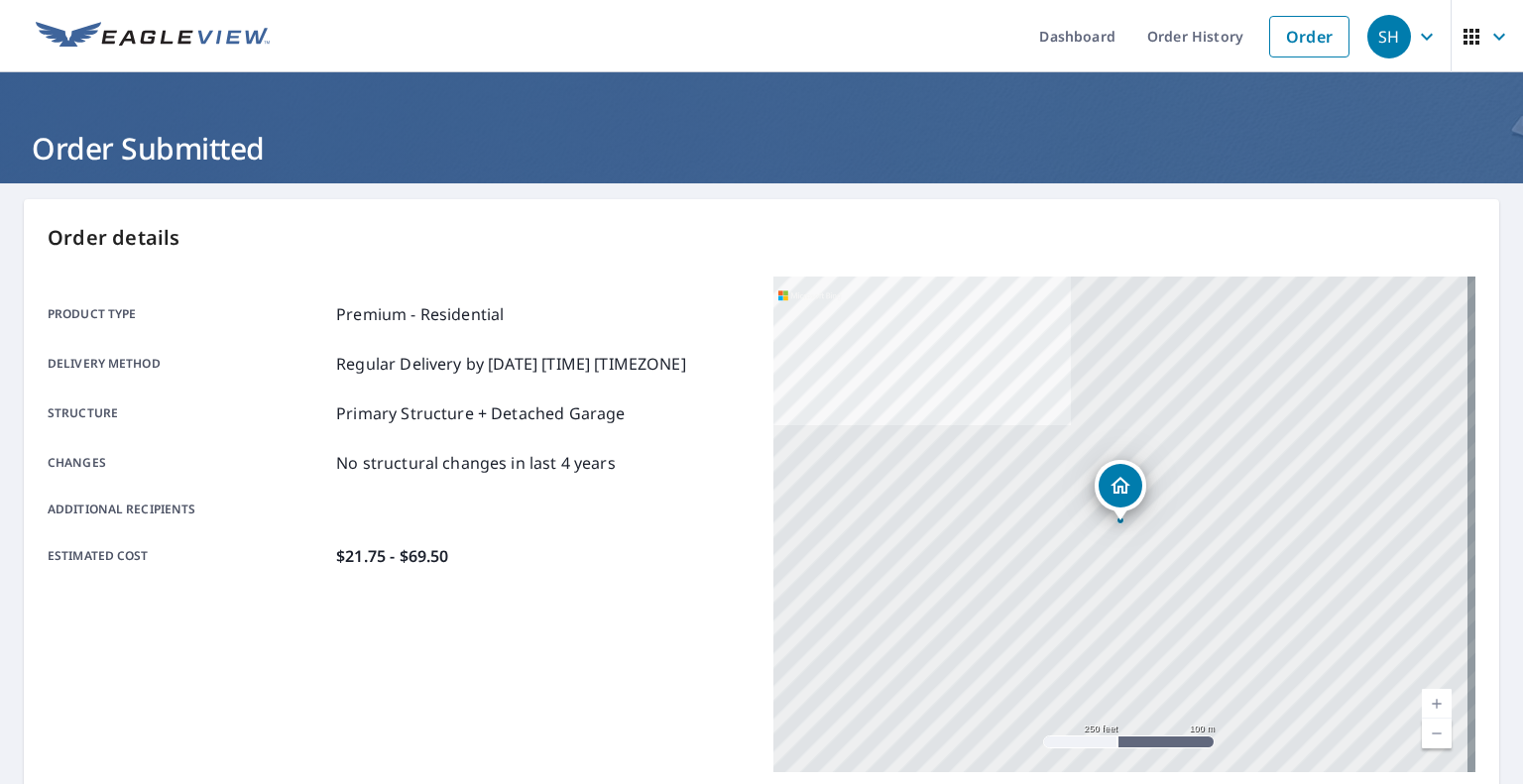 scroll, scrollTop: 0, scrollLeft: 0, axis: both 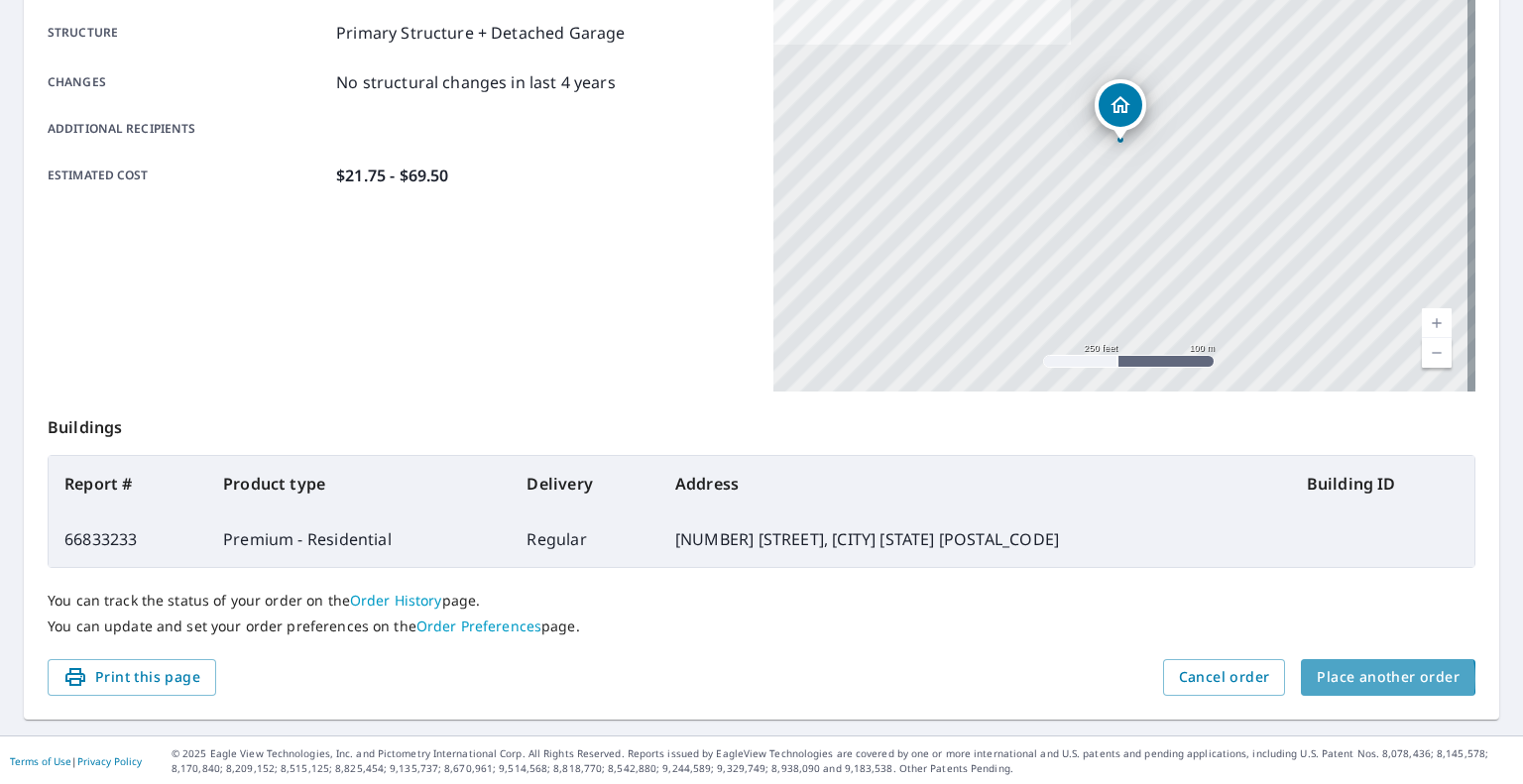 click on "Place another order" at bounding box center [1388, 677] 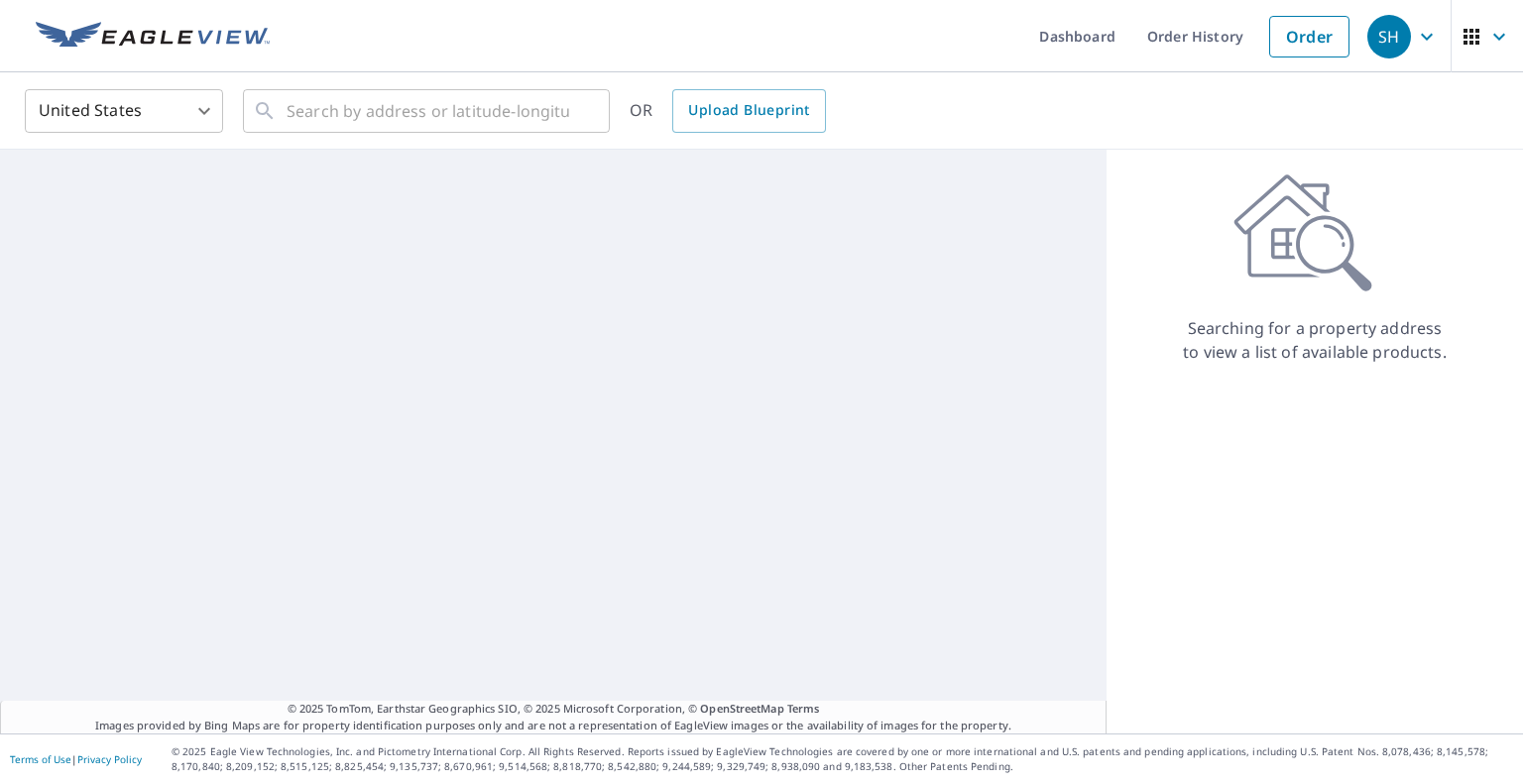 scroll, scrollTop: 0, scrollLeft: 0, axis: both 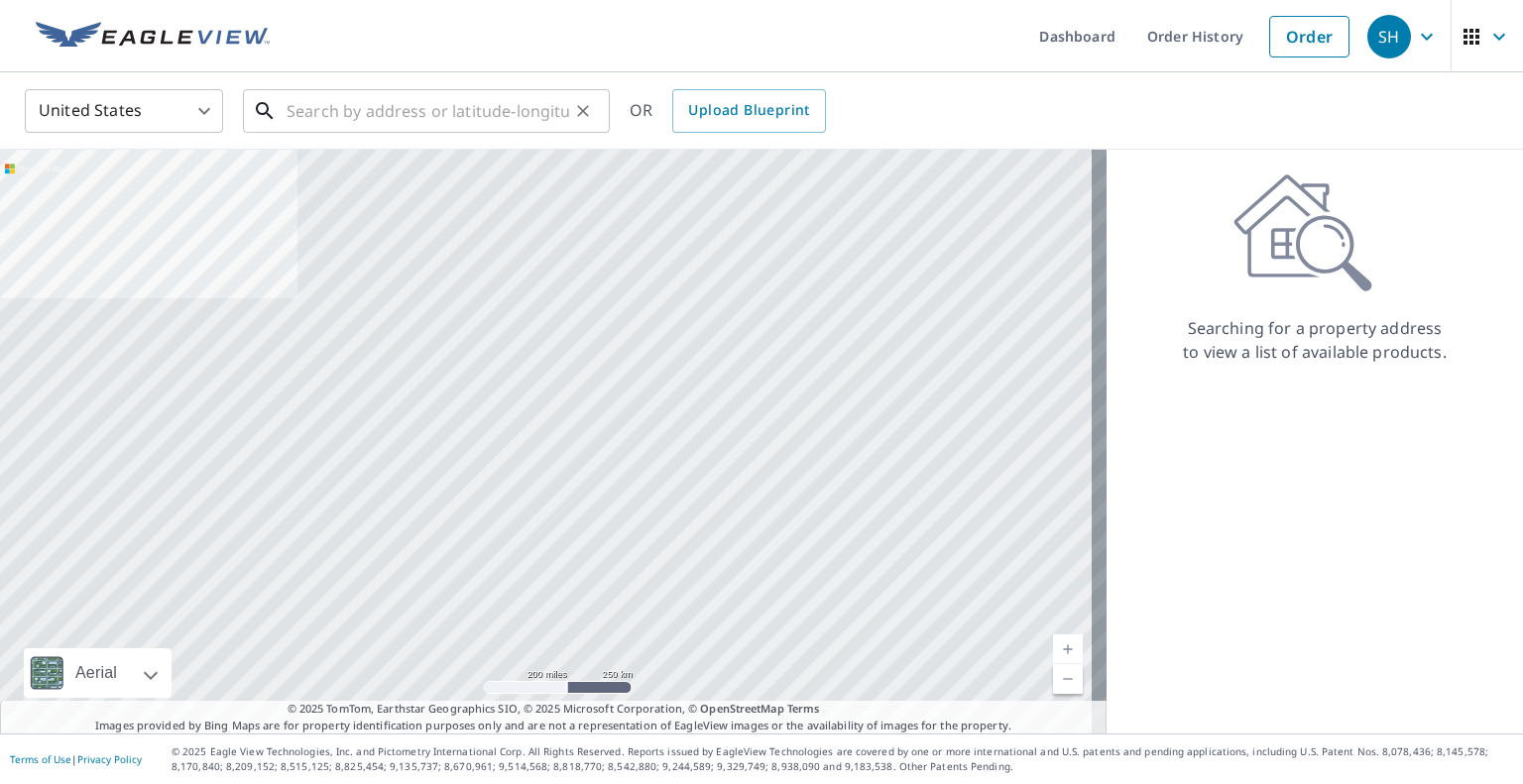 click at bounding box center (427, 111) 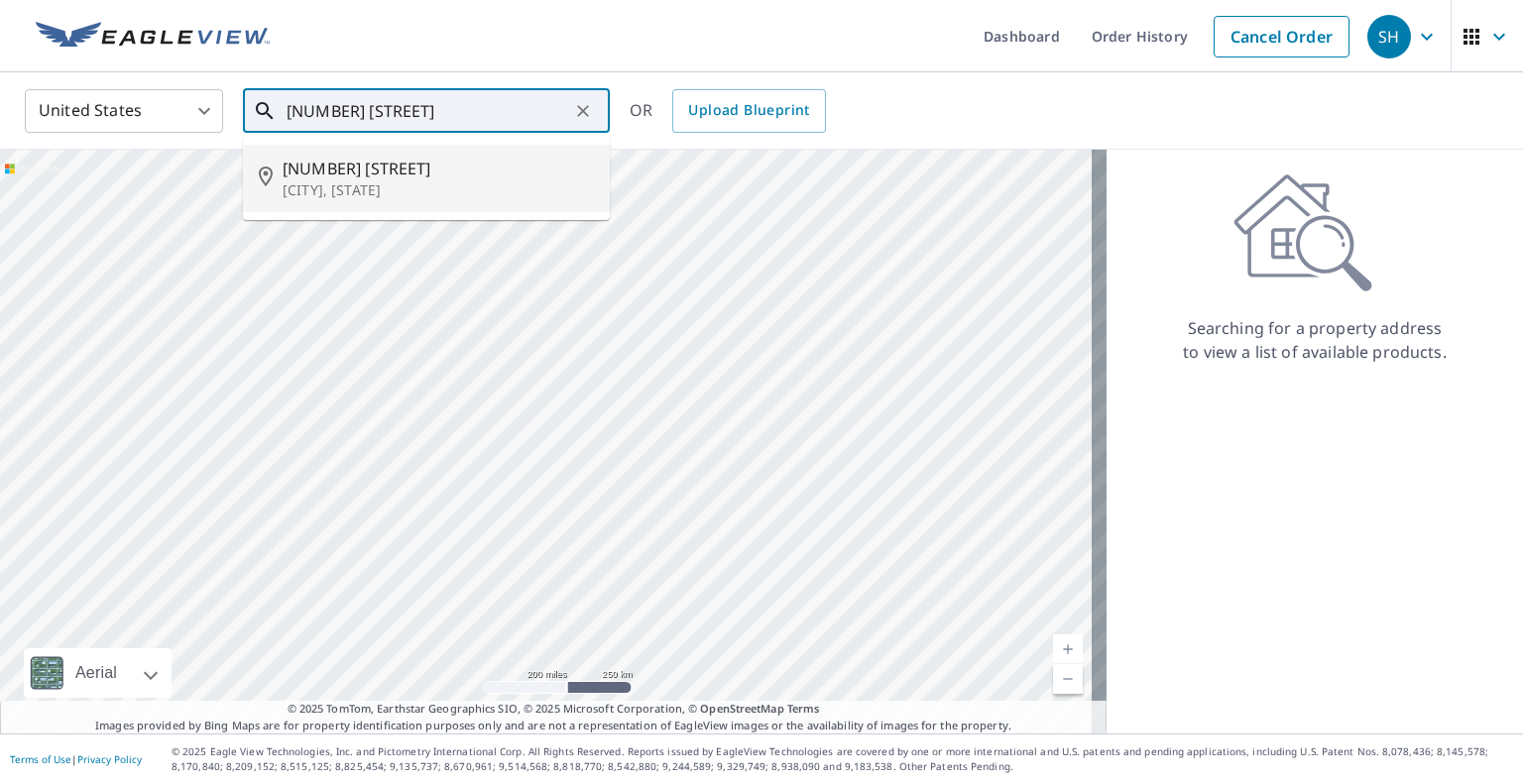 drag, startPoint x: 340, startPoint y: 168, endPoint x: 393, endPoint y: 164, distance: 53.150729 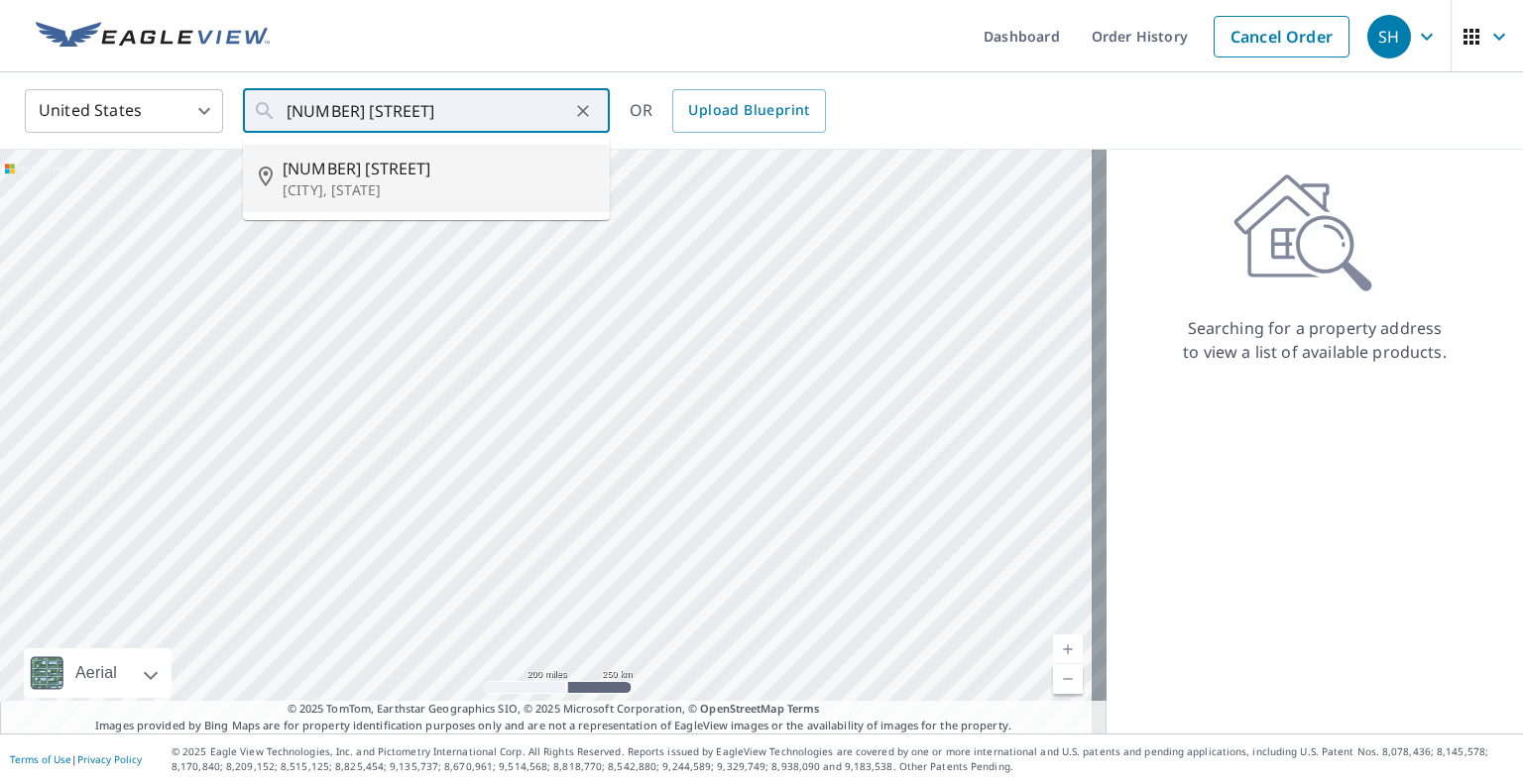 type on "[NUMBER] [STREET] [CITY], [STATE] [POSTAL_CODE]" 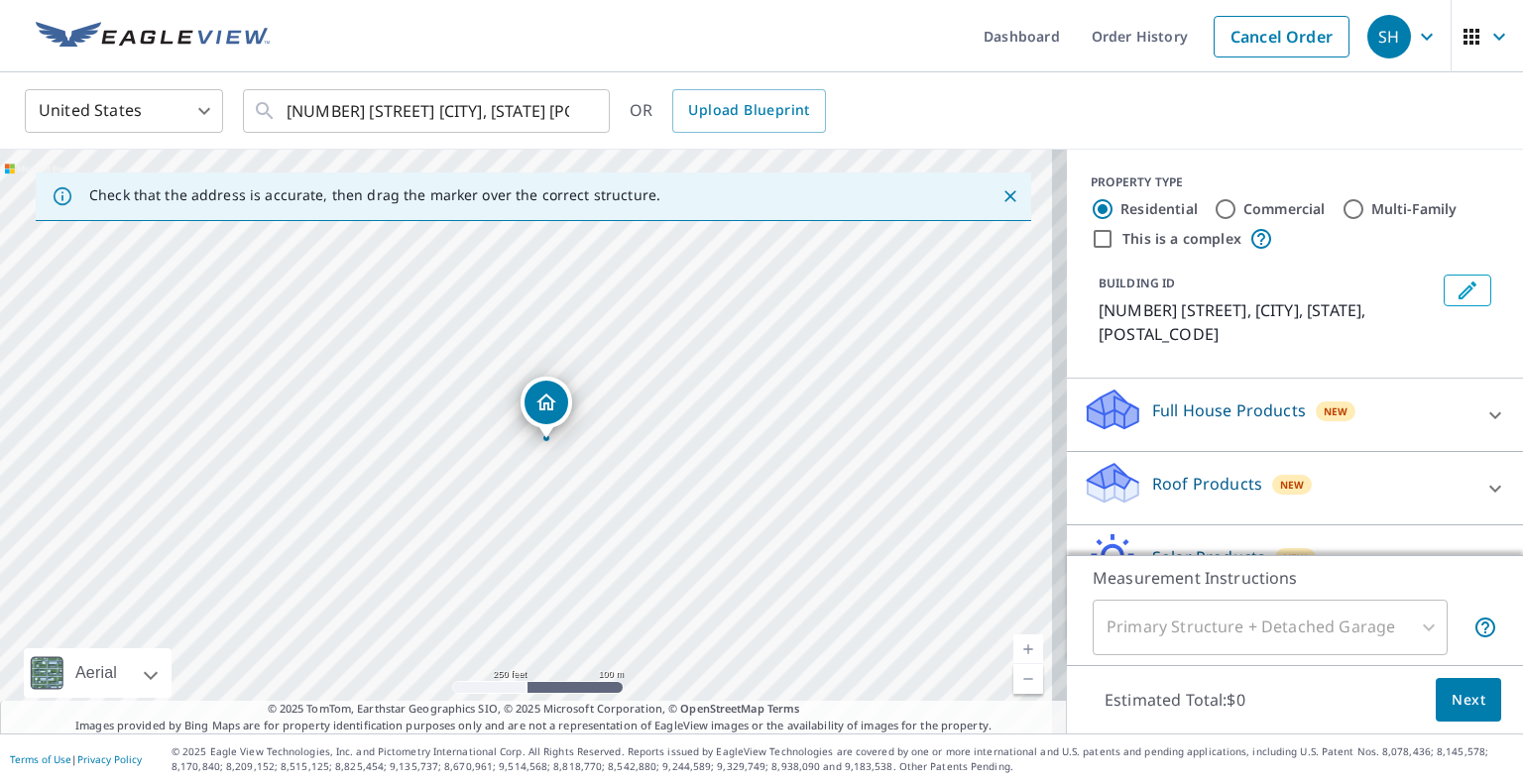 click on "Roof Products" at bounding box center [1207, 484] 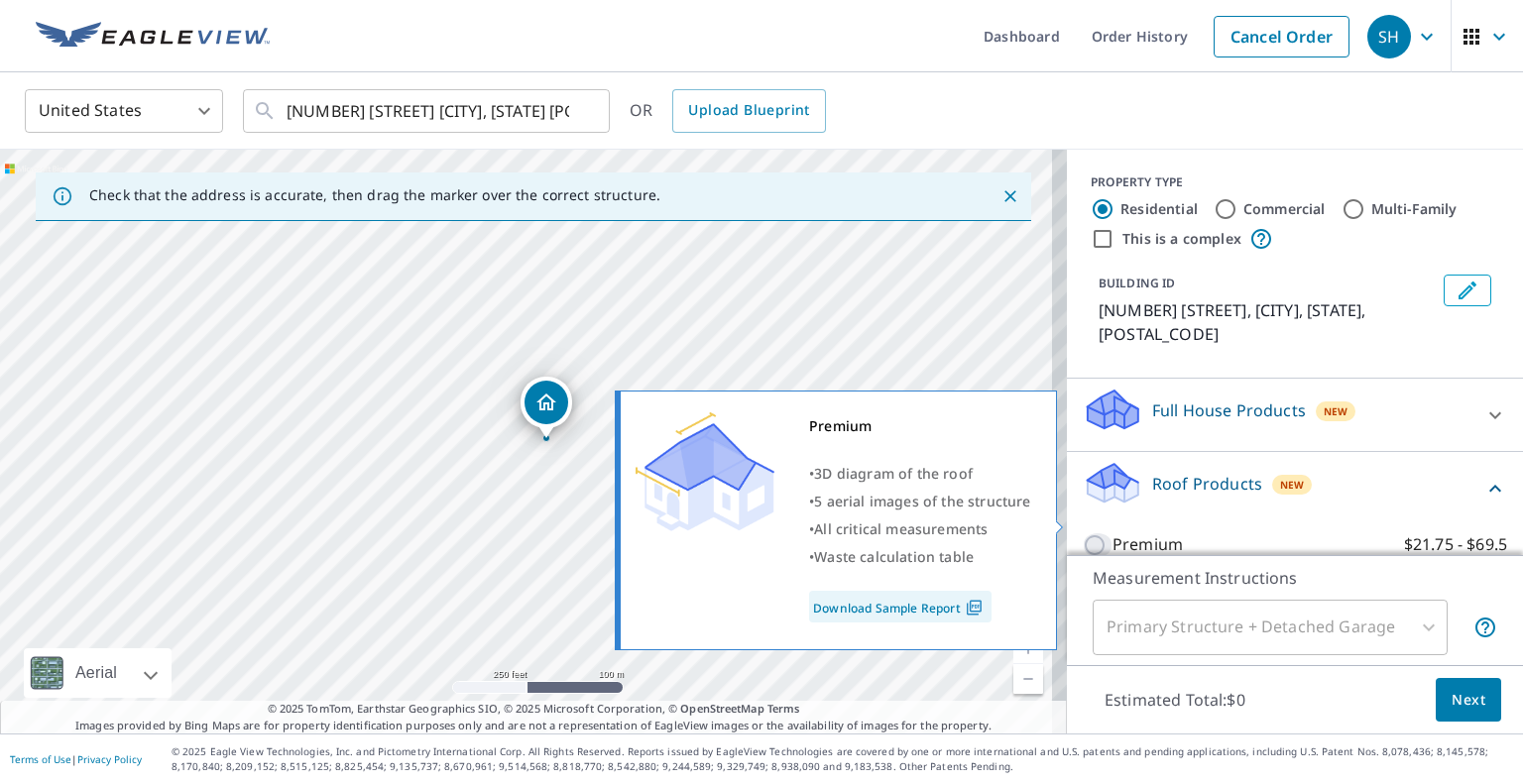 click on "Premium $21.75 - $69.5" at bounding box center [1098, 545] 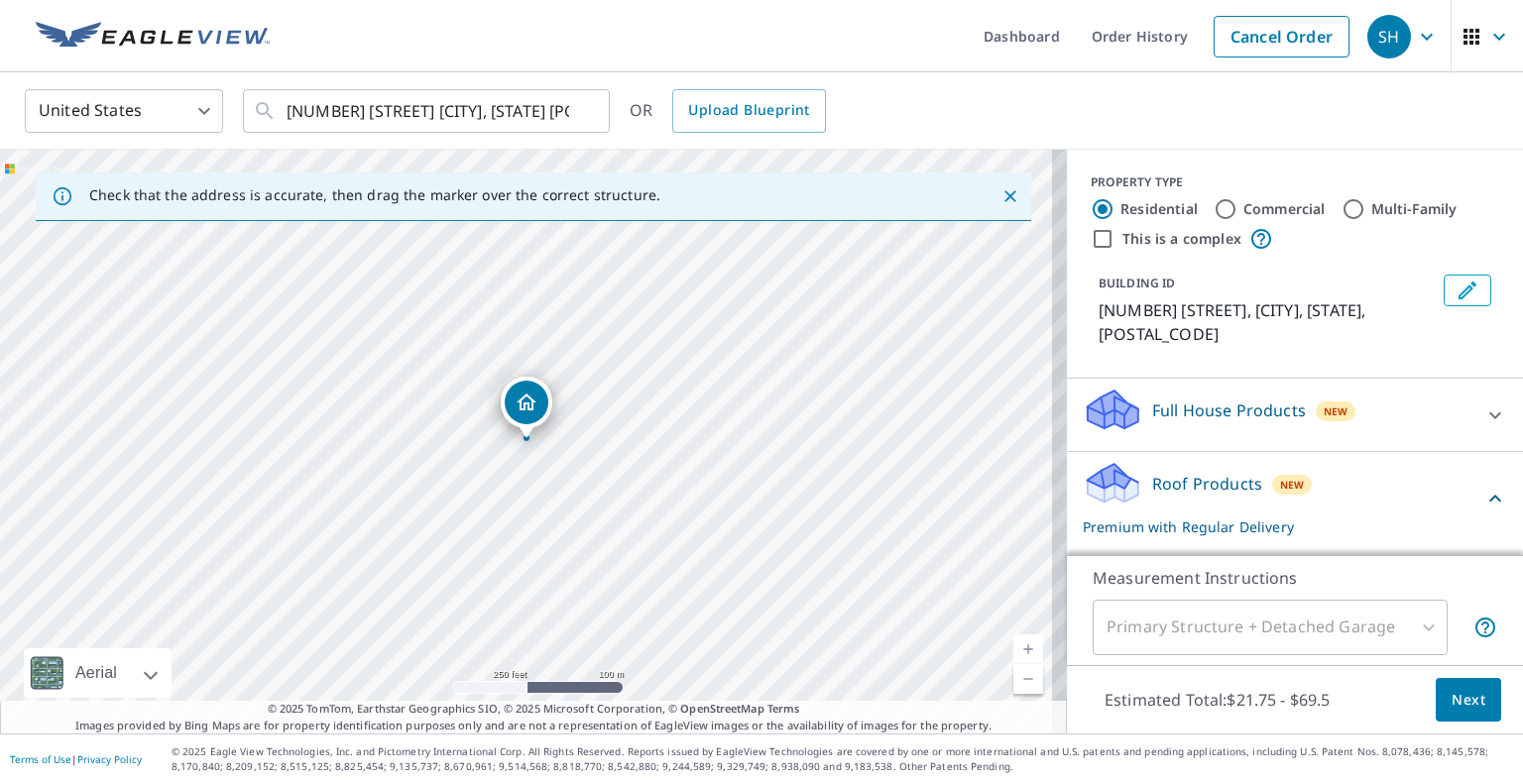 click on "Next" at bounding box center [1468, 700] 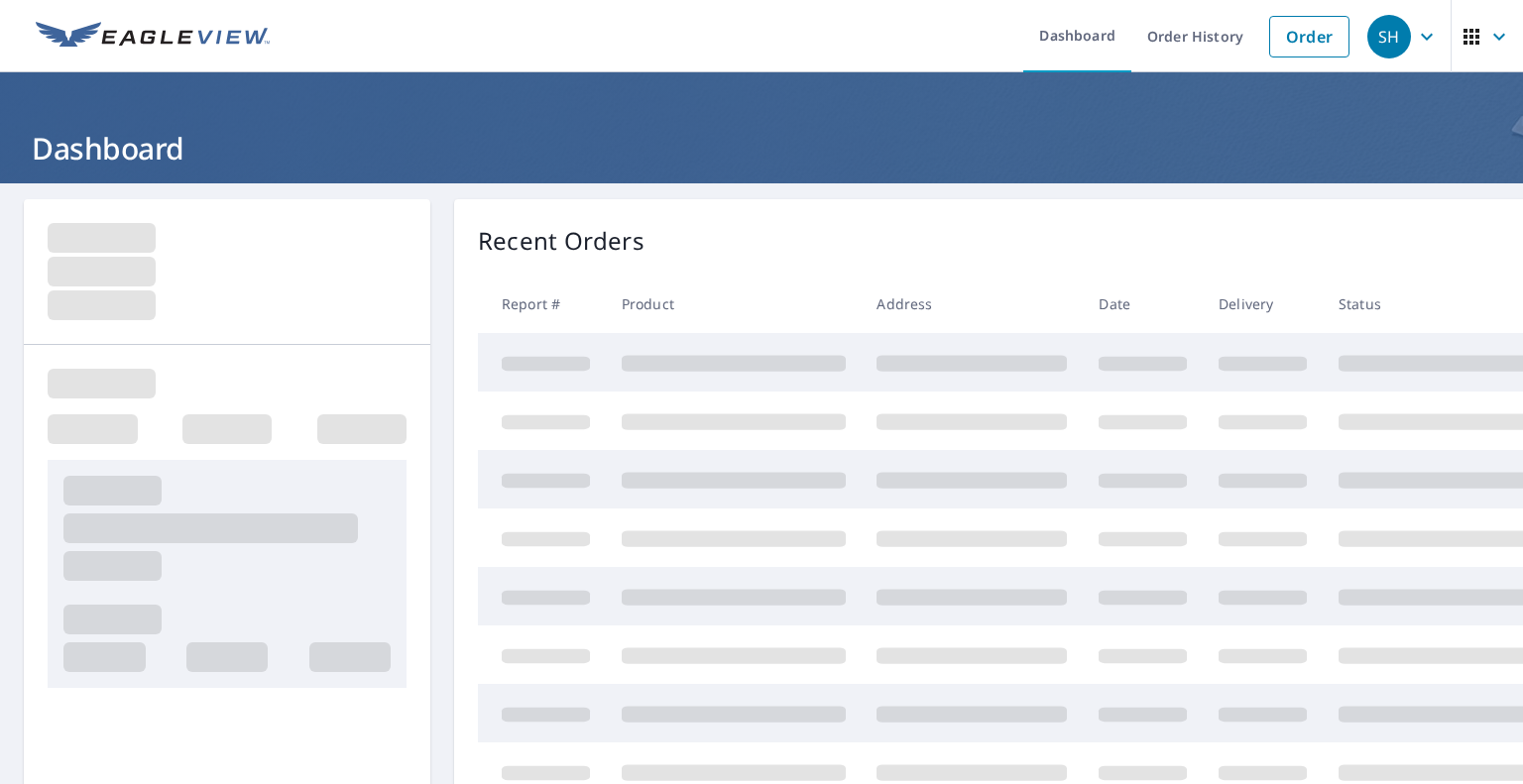 scroll, scrollTop: 0, scrollLeft: 0, axis: both 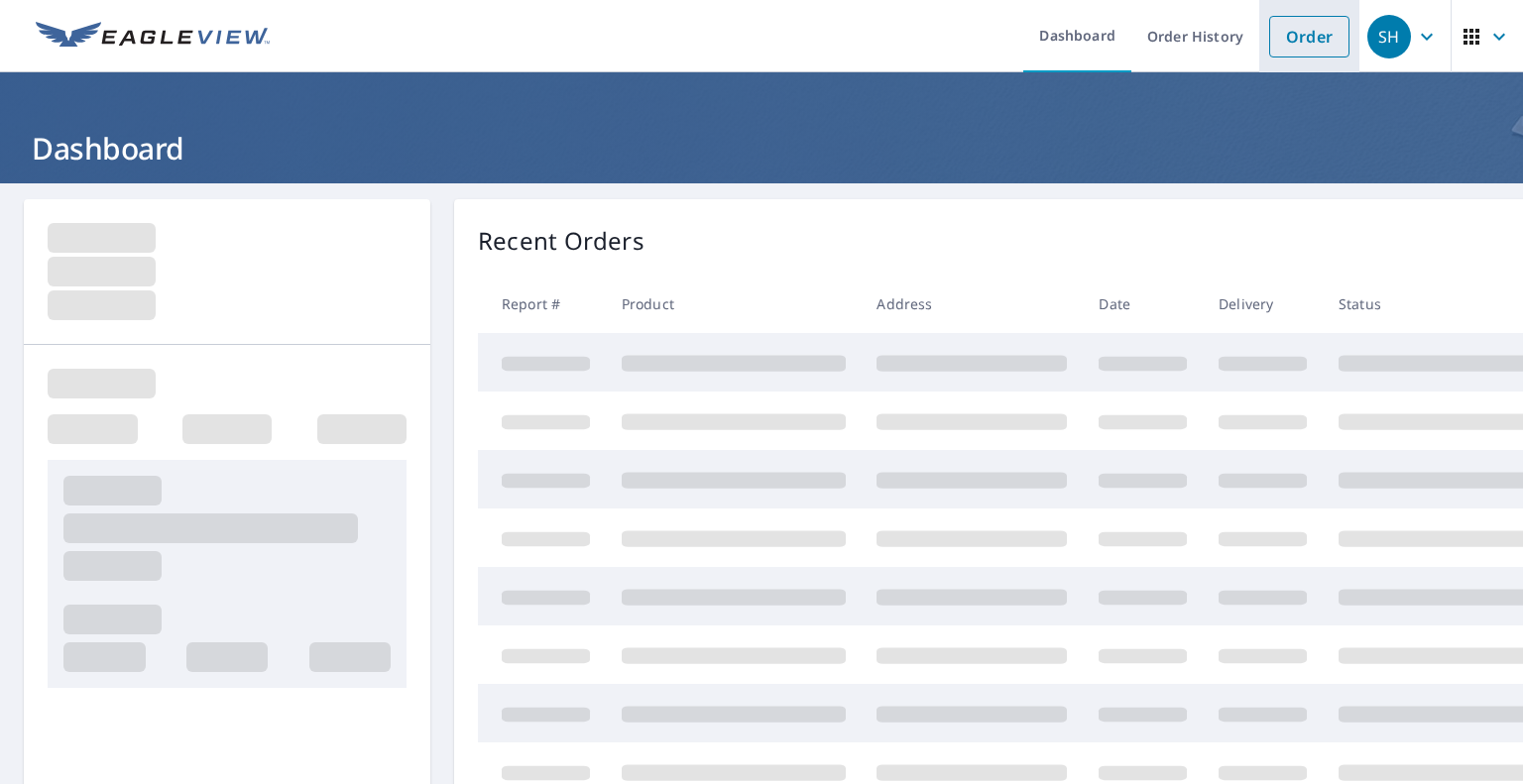click on "Order" at bounding box center (1309, 37) 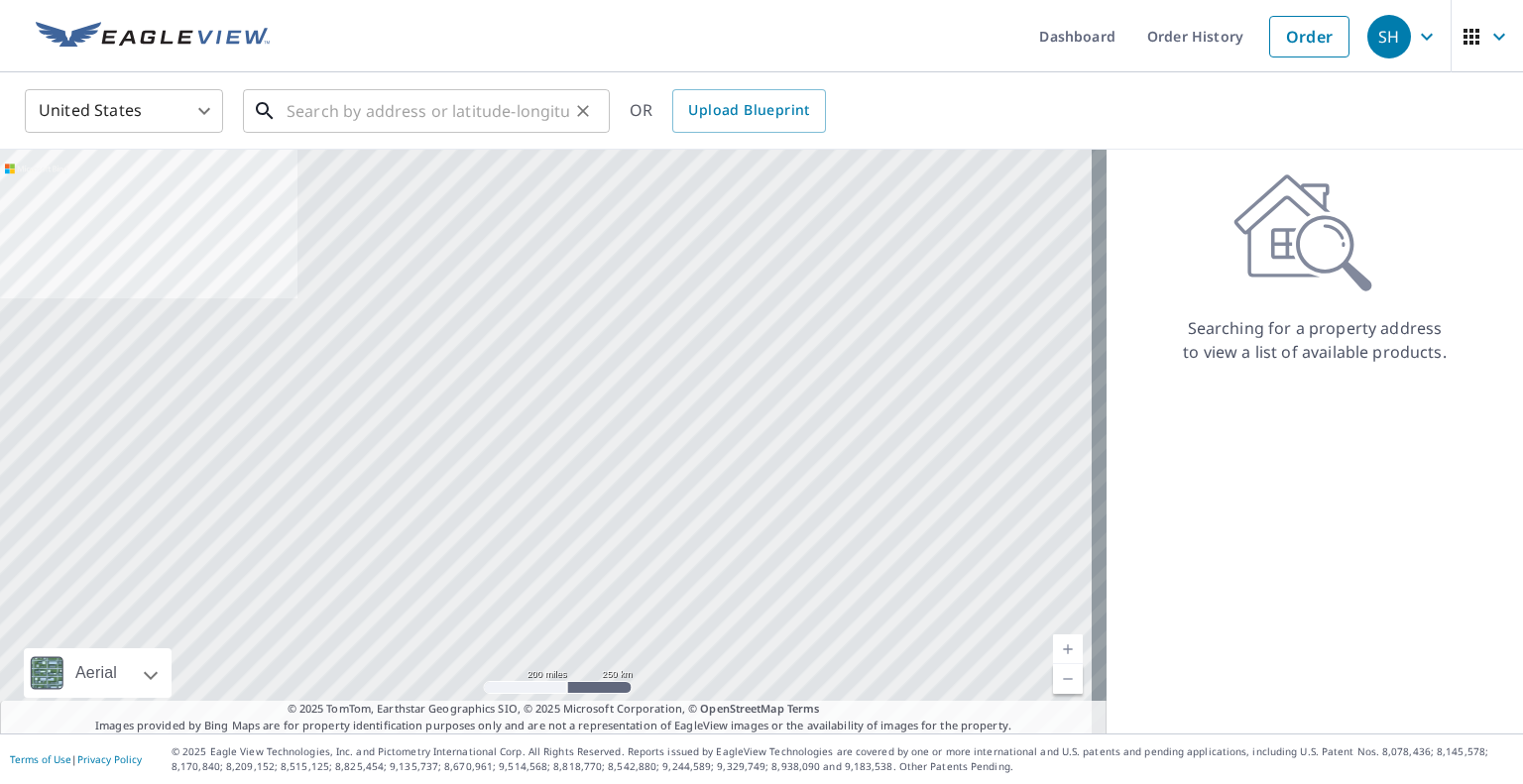 click at bounding box center [427, 111] 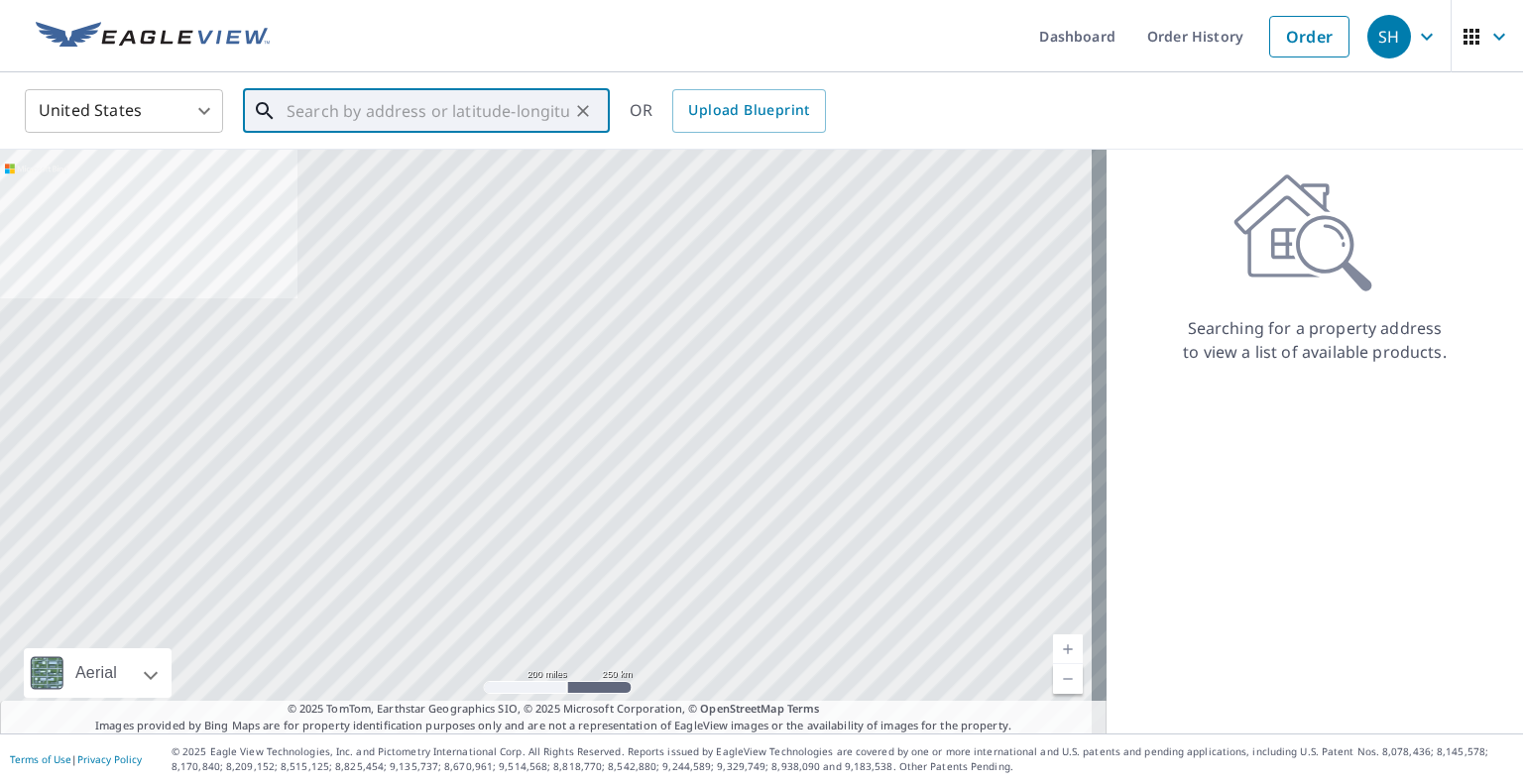 paste on "[NUMBER] [STREET]" 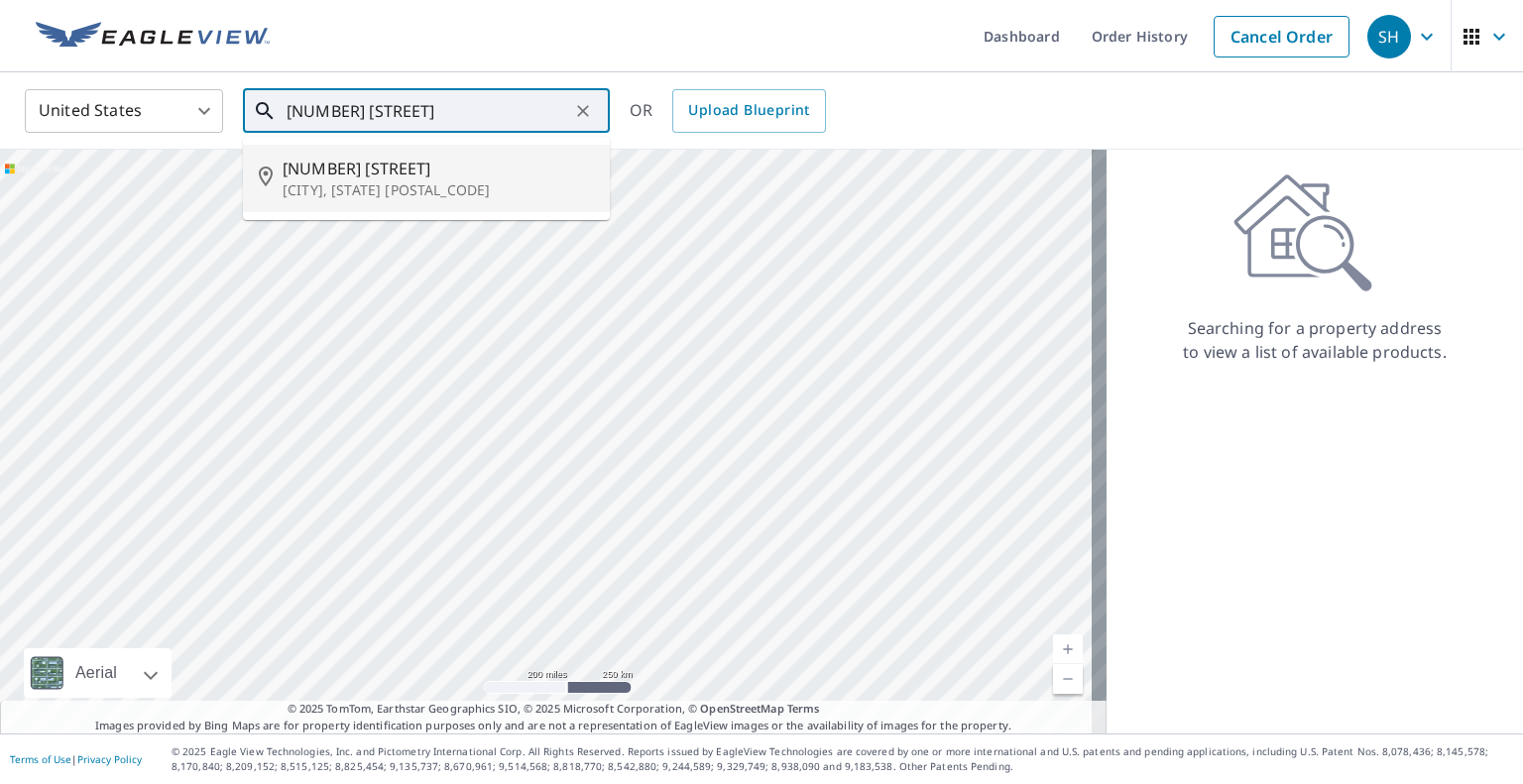 click on "[NUMBER] [STREET]" at bounding box center [438, 168] 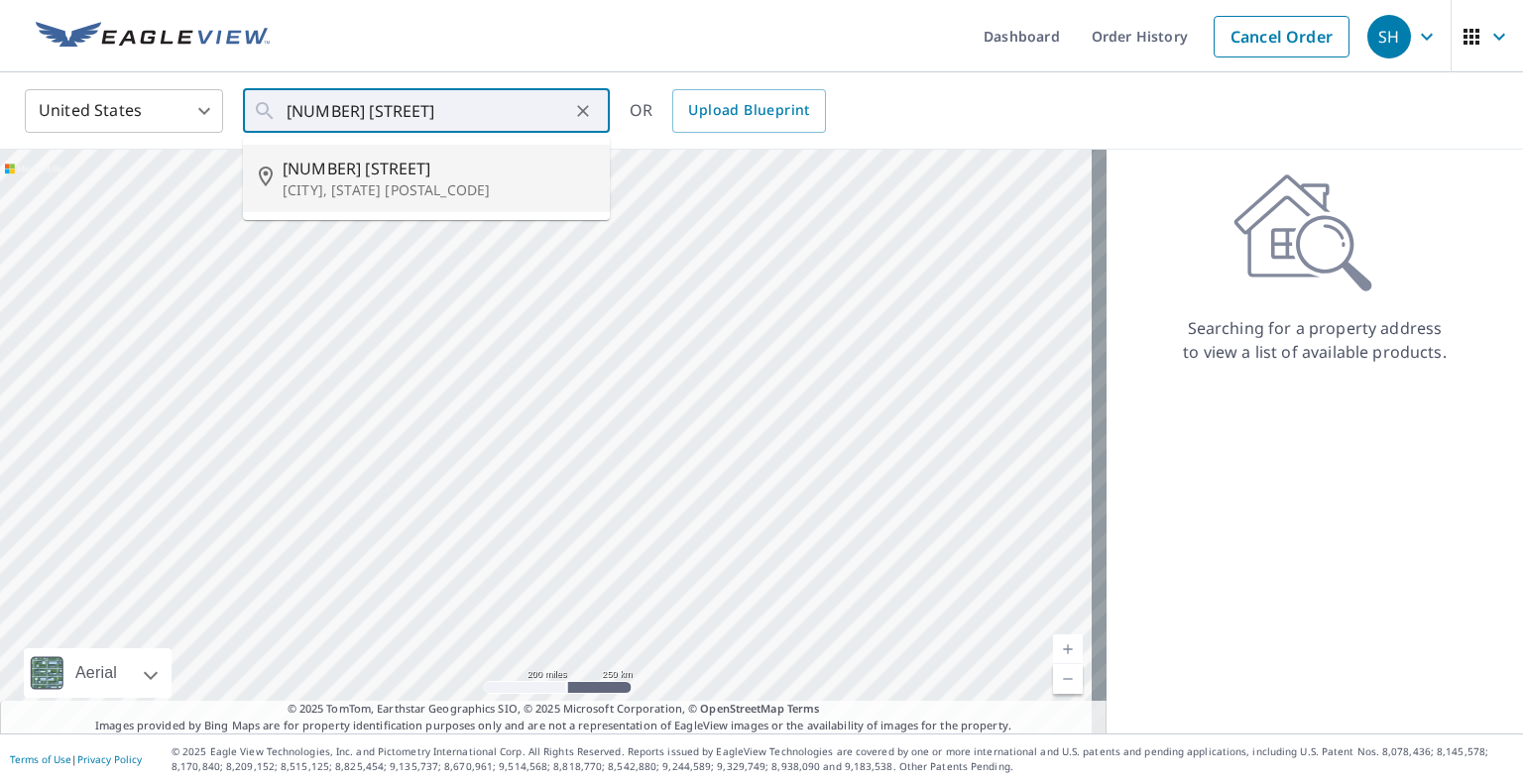 type on "[NUMBER] [STREET] [CITY], [STATE] [POSTAL_CODE]" 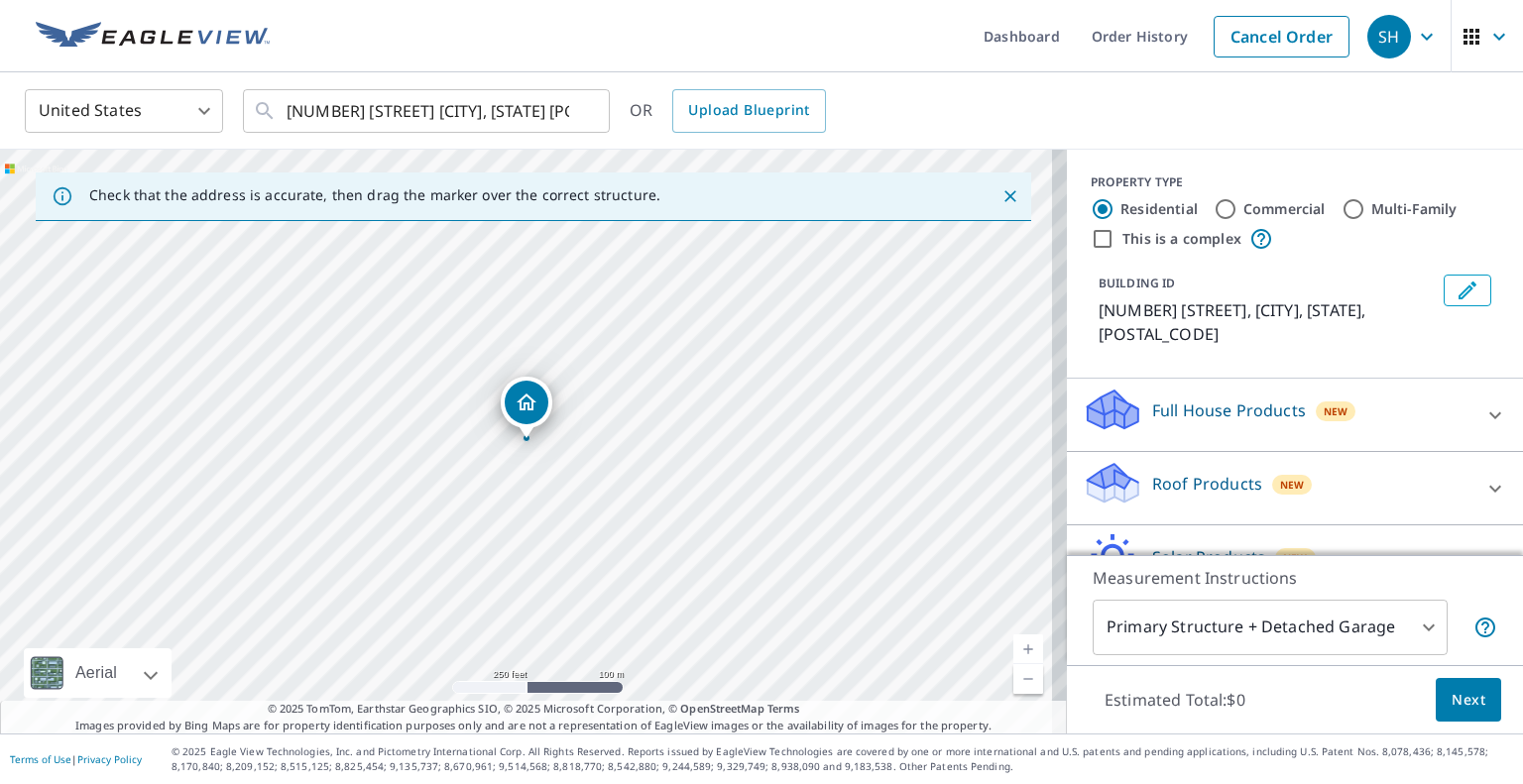 click on "Roof Products" at bounding box center (1207, 484) 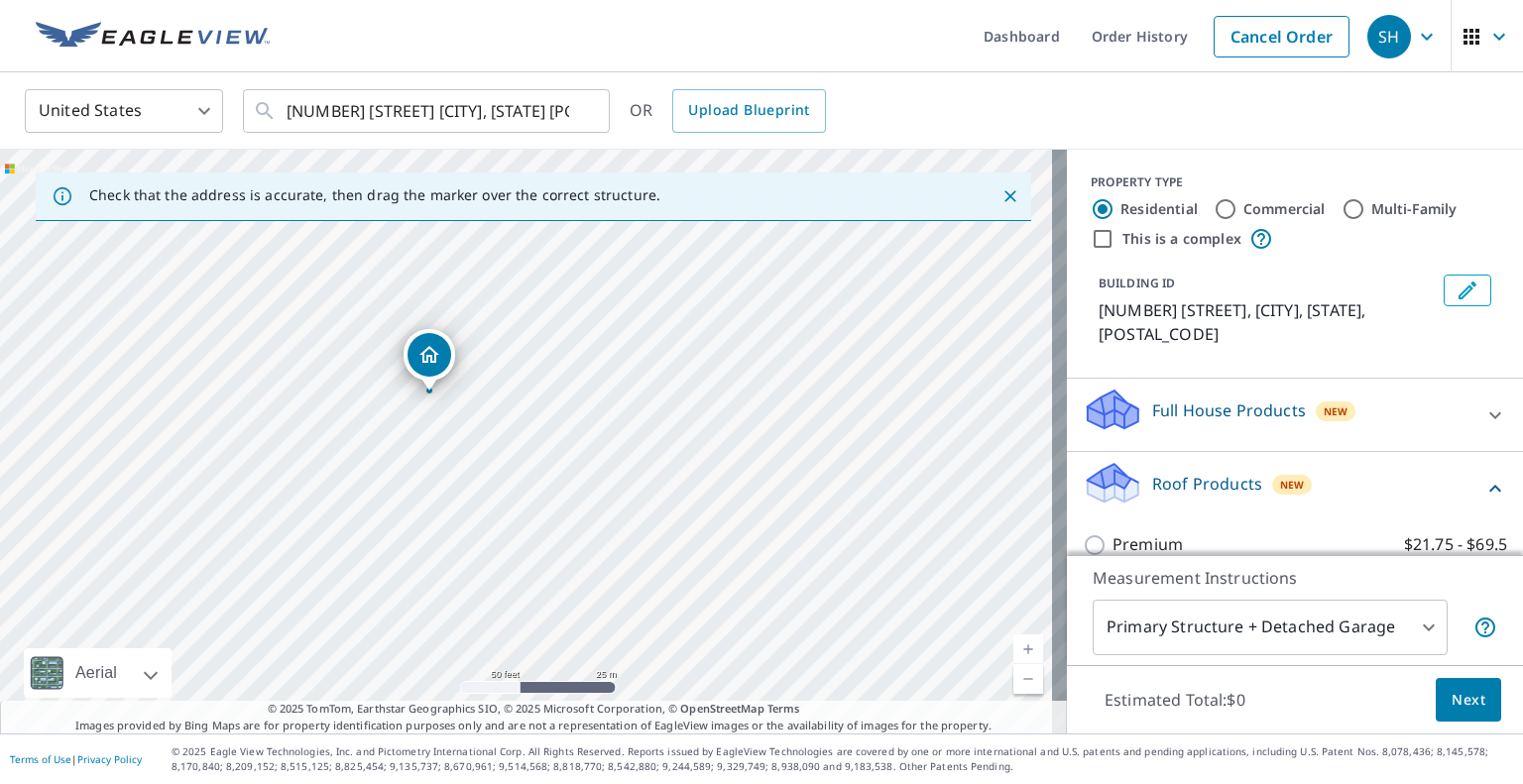 drag, startPoint x: 437, startPoint y: 518, endPoint x: 469, endPoint y: 499, distance: 37.215588 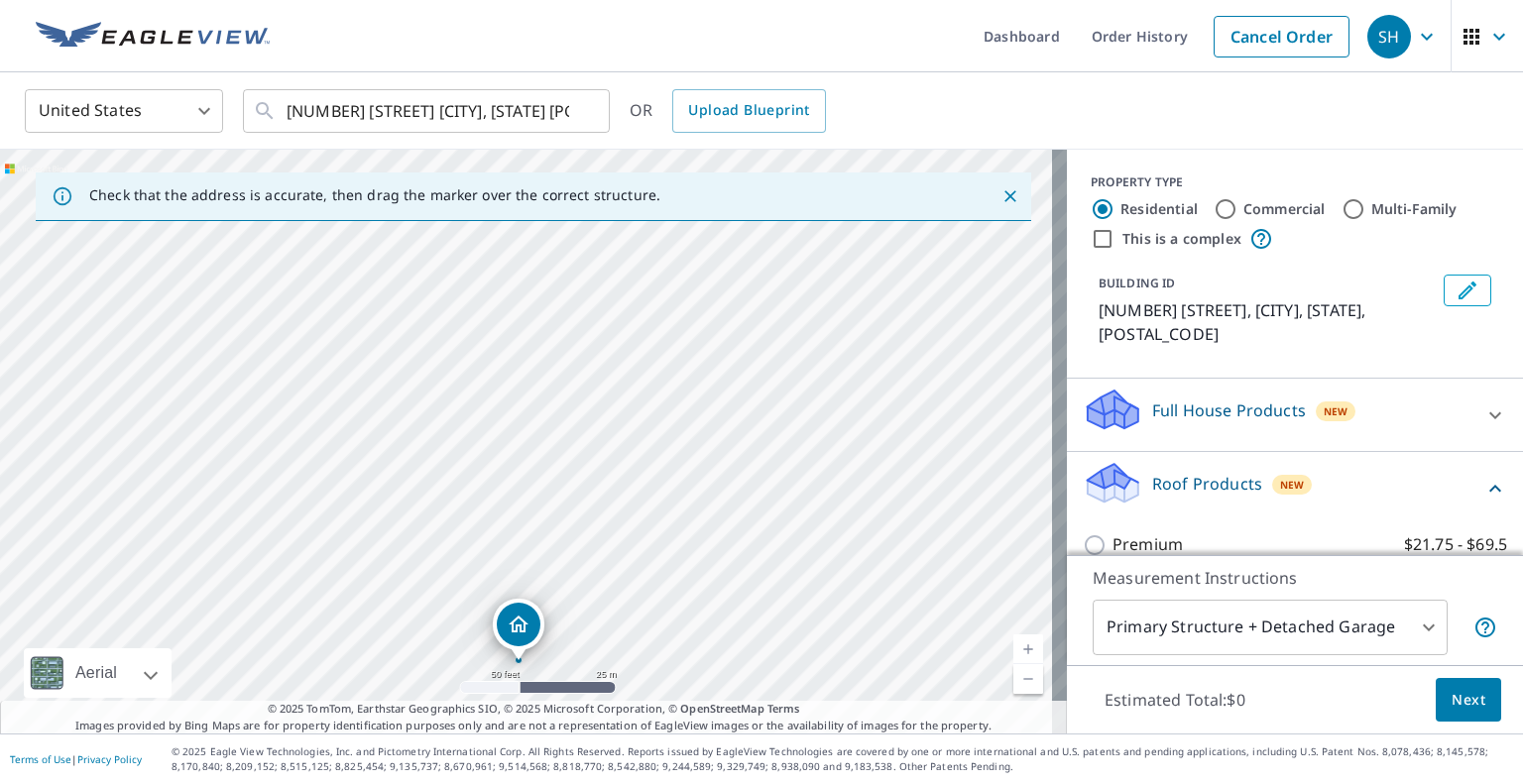 drag, startPoint x: 544, startPoint y: 307, endPoint x: 524, endPoint y: 698, distance: 391.51117 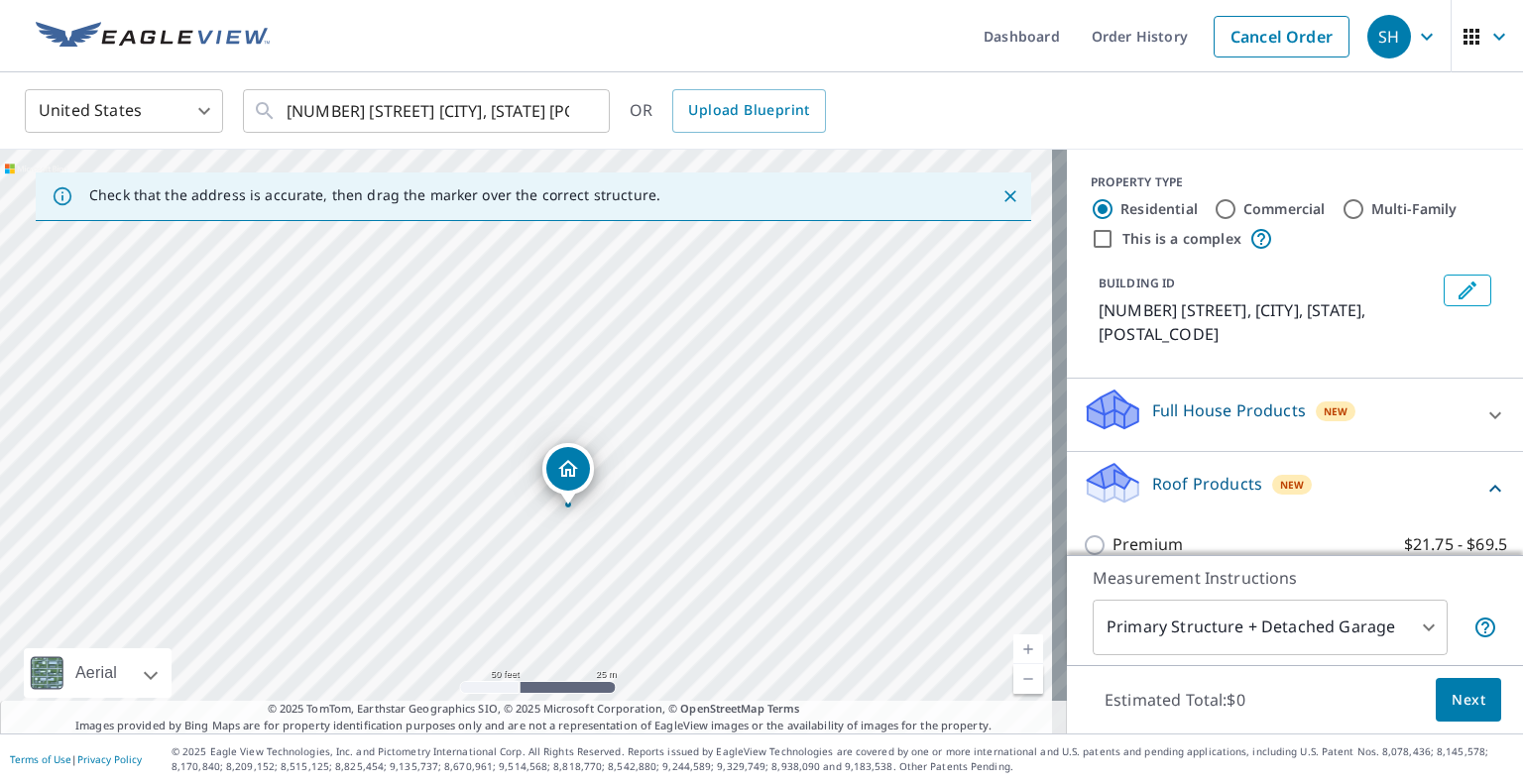 click on "[NUMBER] [STREET] [CITY], [STATE] [POSTAL_CODE]" at bounding box center [533, 441] 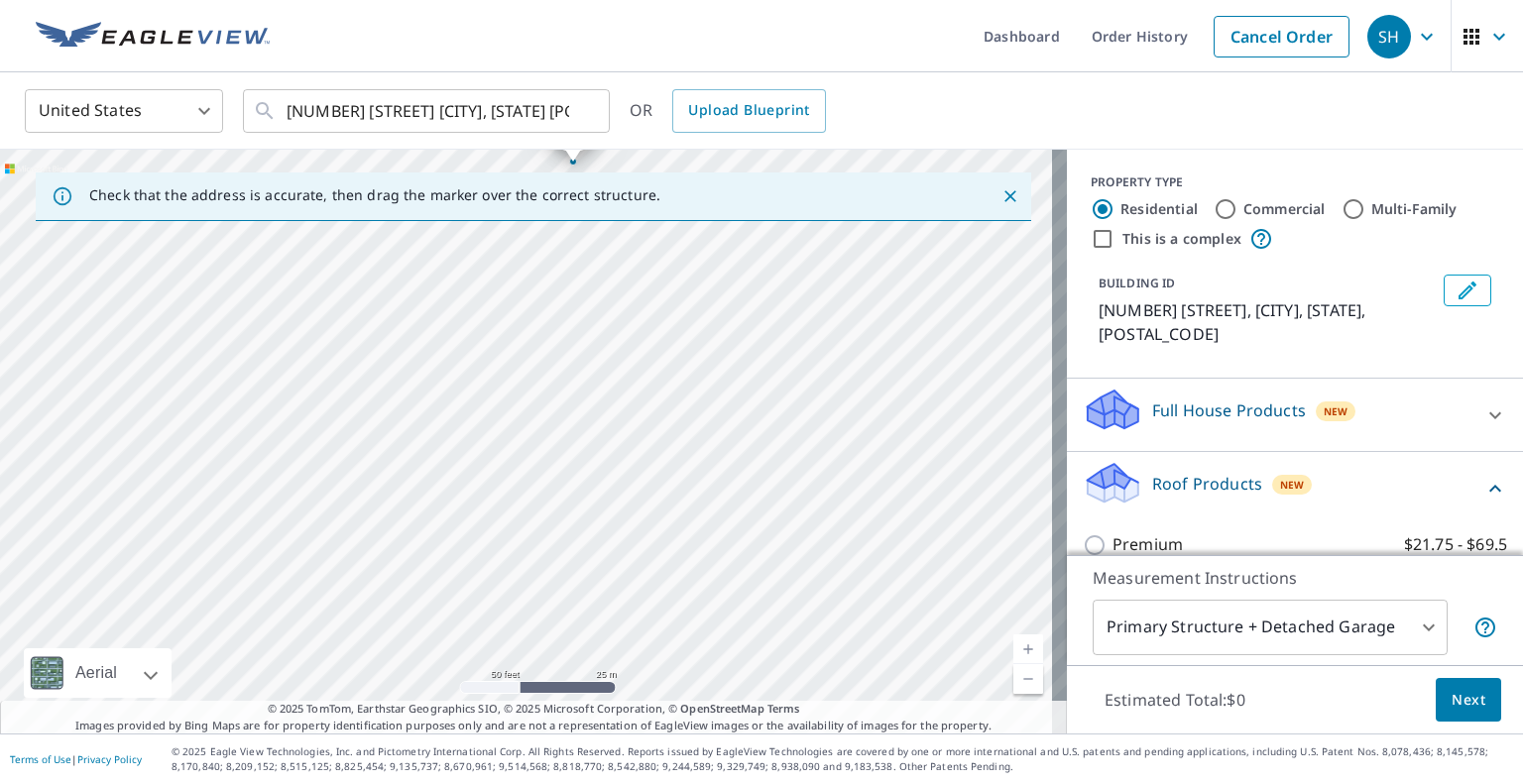 drag, startPoint x: 614, startPoint y: 596, endPoint x: 619, endPoint y: 253, distance: 343.03644 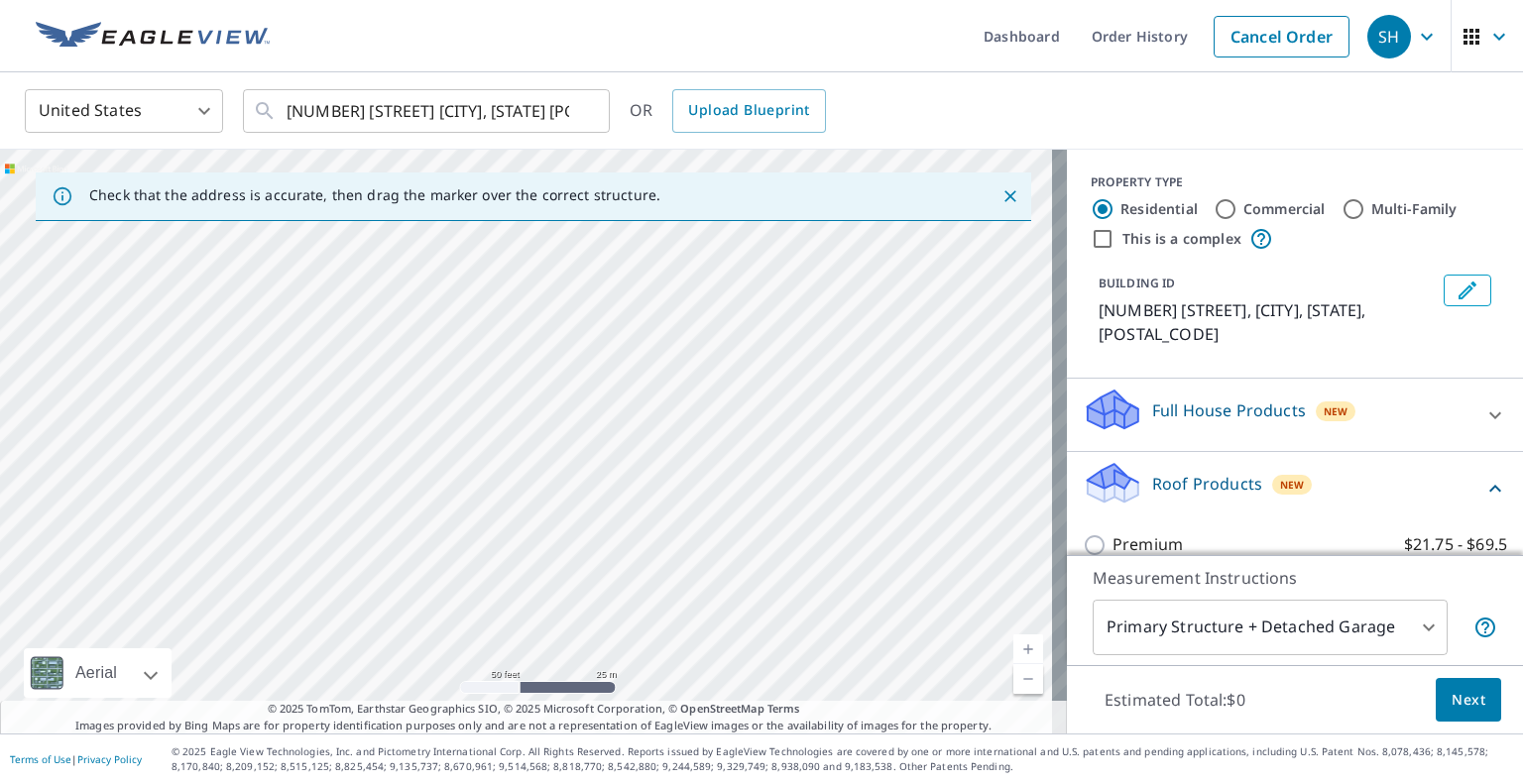 drag, startPoint x: 696, startPoint y: 359, endPoint x: 536, endPoint y: 625, distance: 310.4126 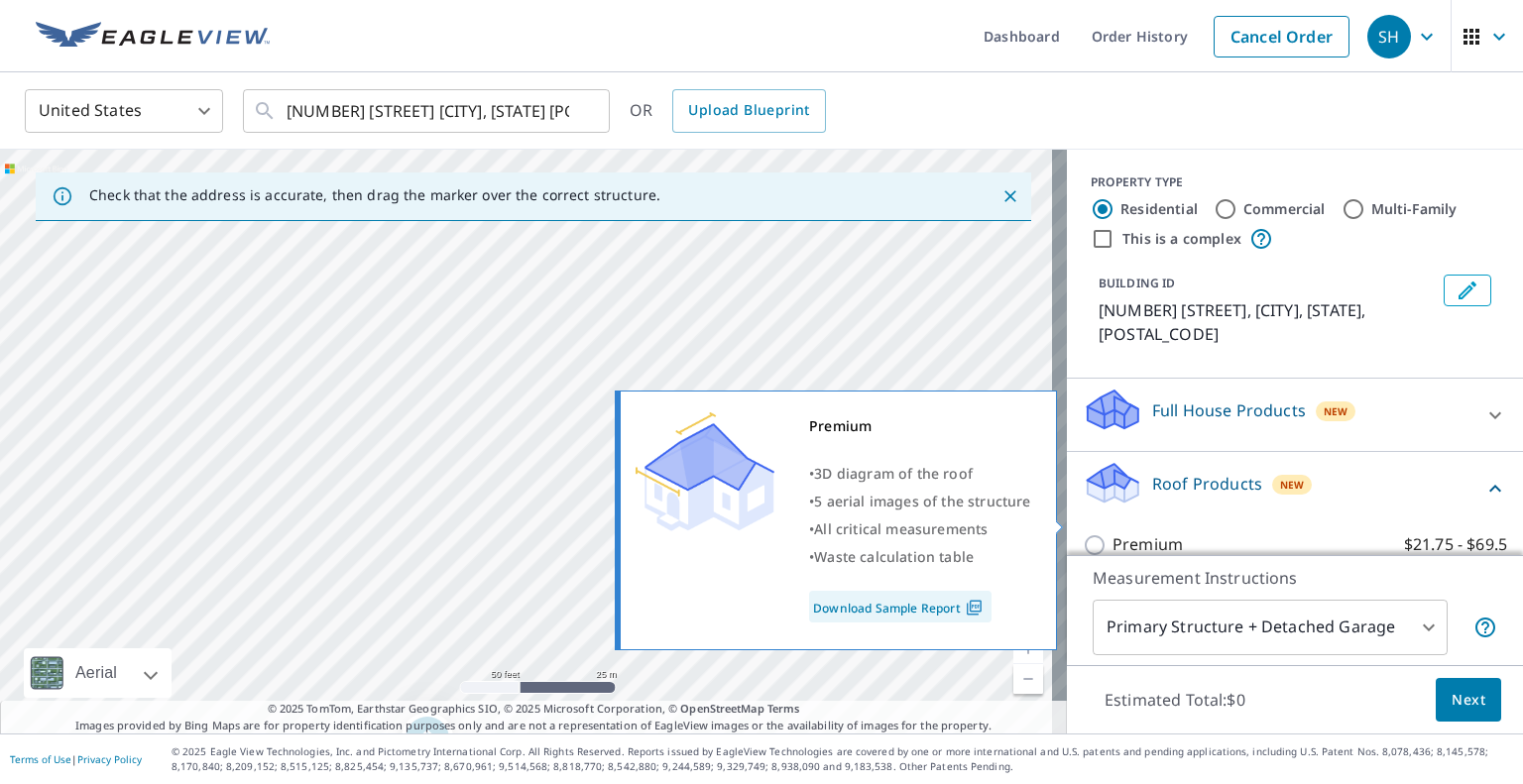 drag, startPoint x: 529, startPoint y: 417, endPoint x: 1039, endPoint y: 447, distance: 510.88159 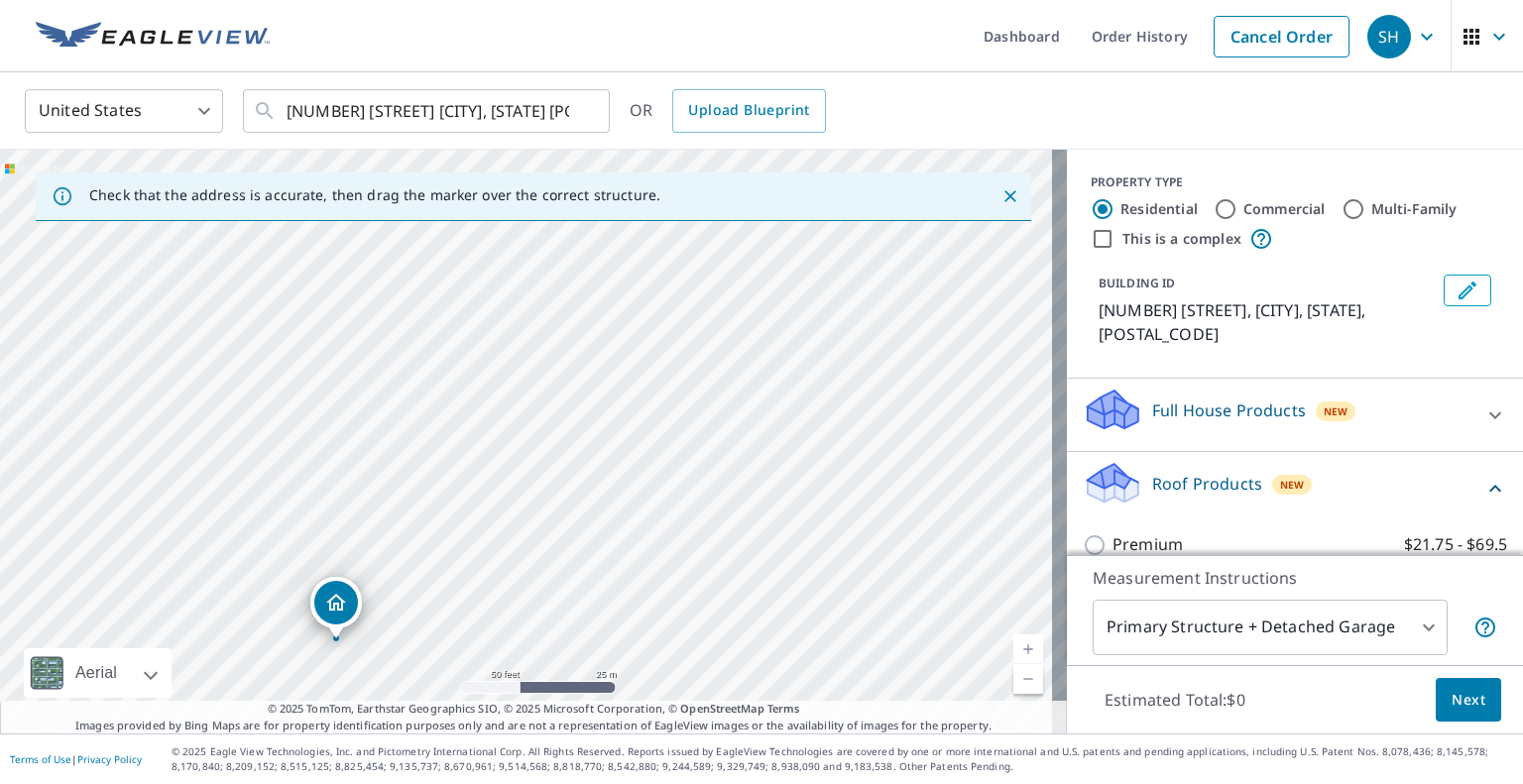 click on "[NUMBER] [STREET] [CITY], [STATE] [POSTAL_CODE]" at bounding box center [533, 441] 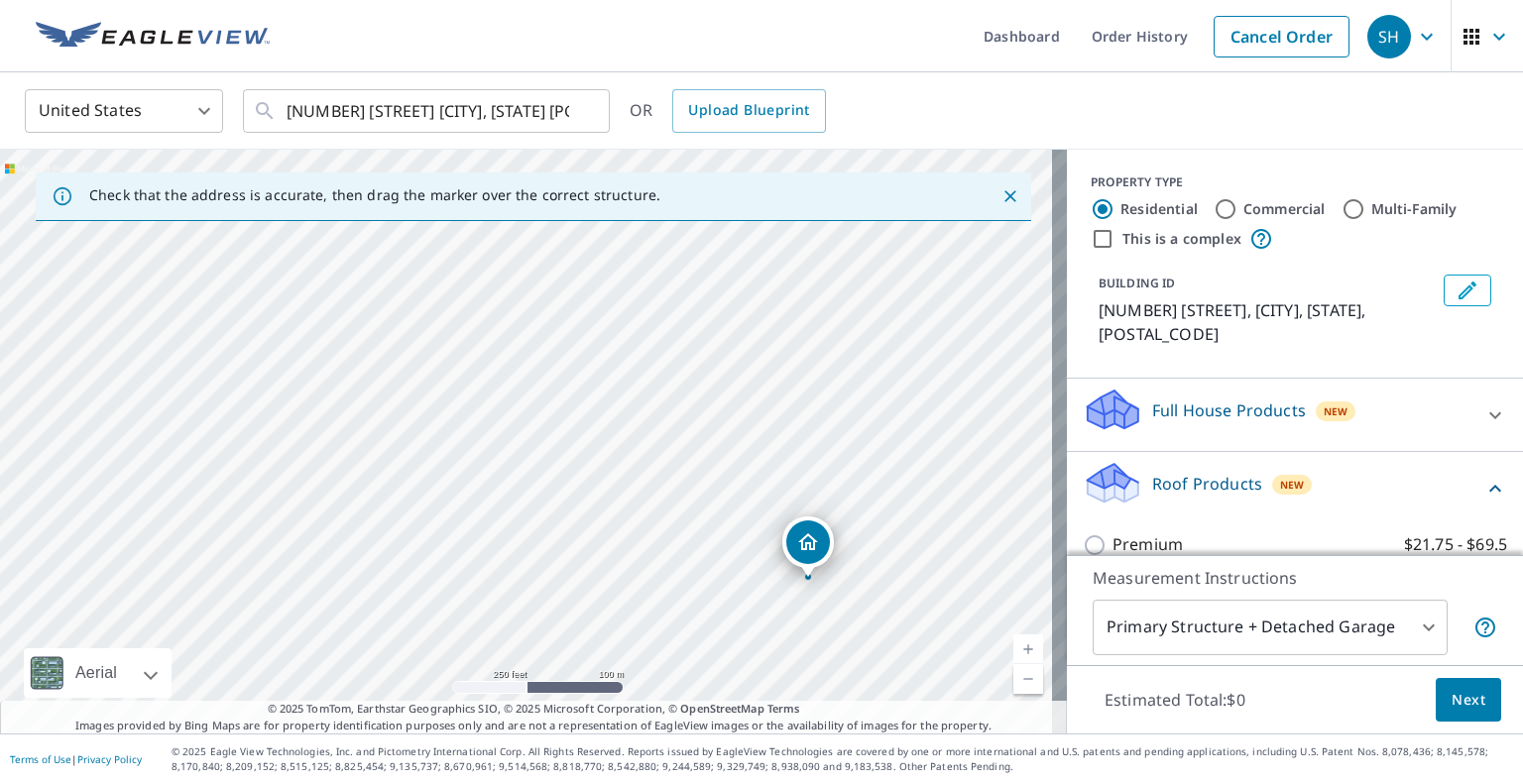 drag, startPoint x: 317, startPoint y: 563, endPoint x: 631, endPoint y: 605, distance: 316.79646 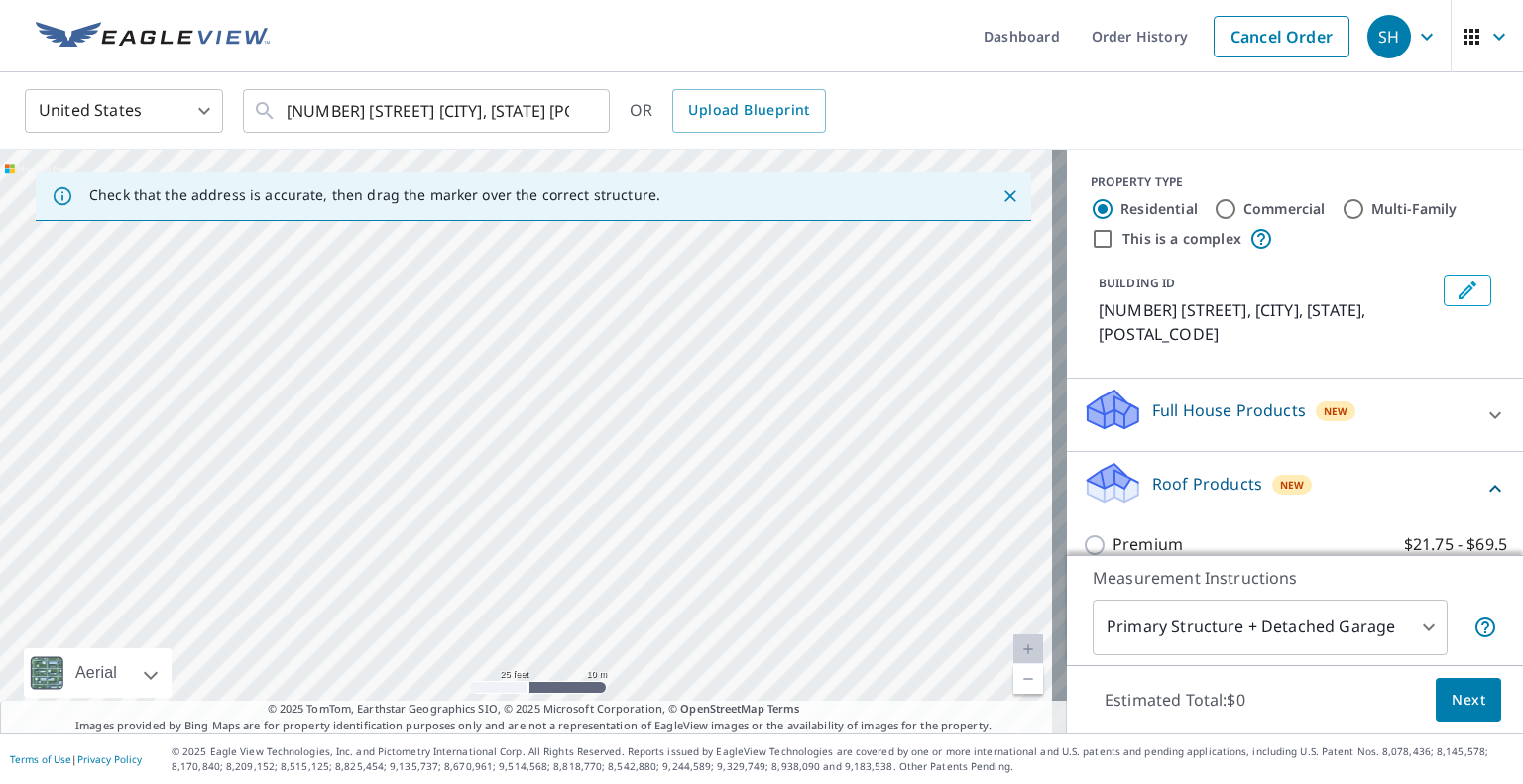 drag, startPoint x: 209, startPoint y: 372, endPoint x: 270, endPoint y: 556, distance: 193.84788 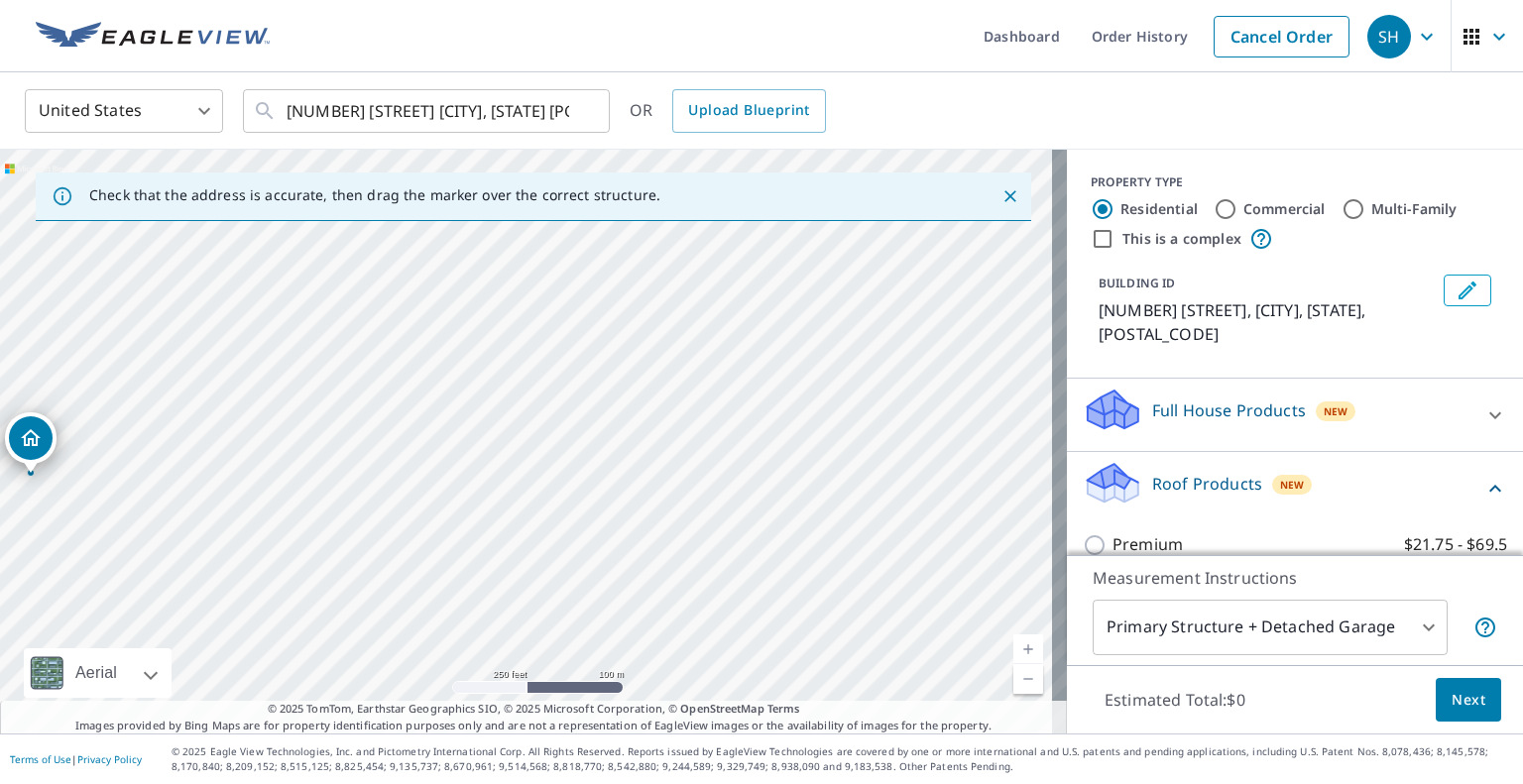 drag, startPoint x: 534, startPoint y: 404, endPoint x: 28, endPoint y: 456, distance: 508.665 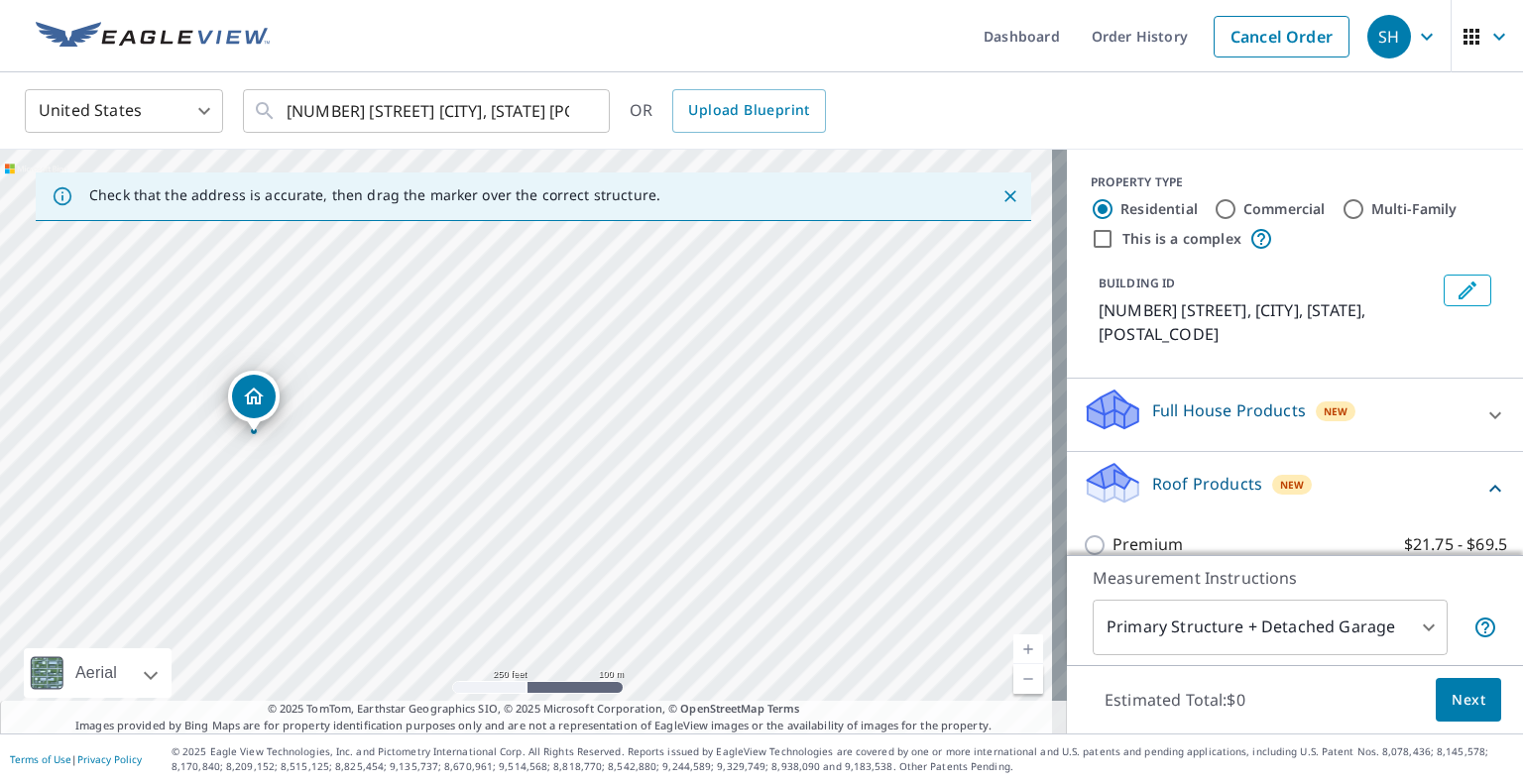 drag, startPoint x: 686, startPoint y: 407, endPoint x: 369, endPoint y: 495, distance: 328.9878 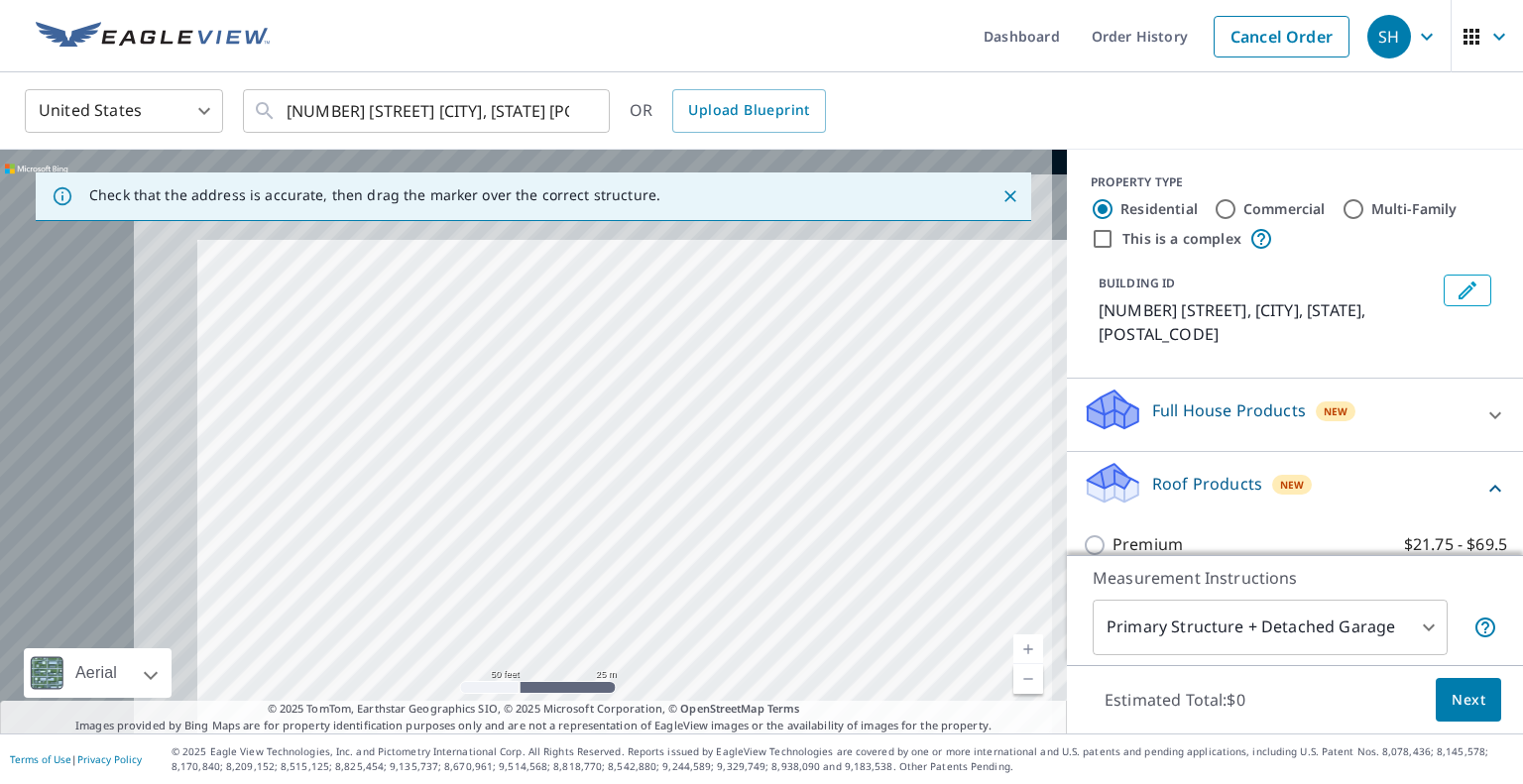 drag, startPoint x: 442, startPoint y: 345, endPoint x: 674, endPoint y: 533, distance: 298.61011 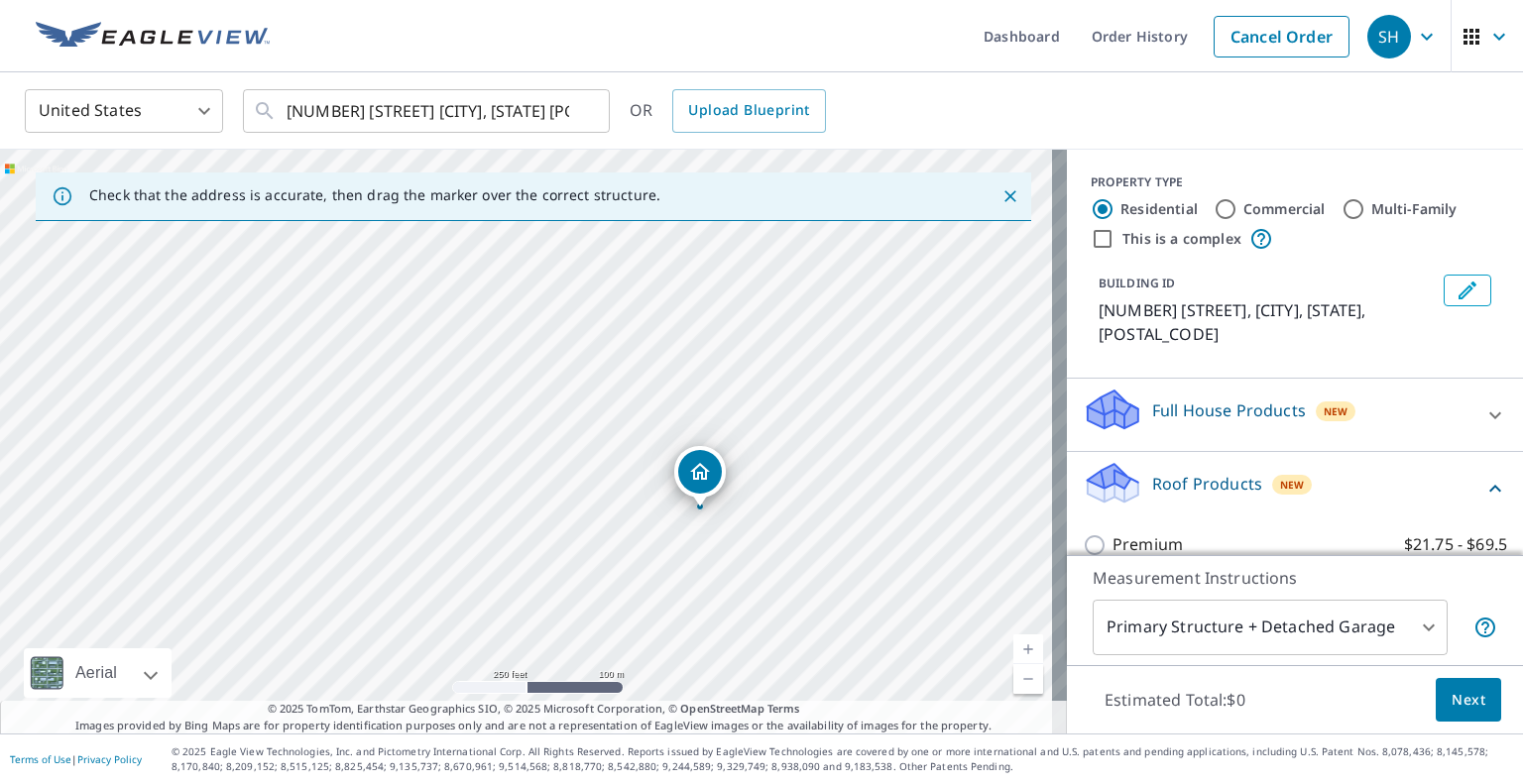 drag, startPoint x: 238, startPoint y: 462, endPoint x: 794, endPoint y: 480, distance: 556.2913 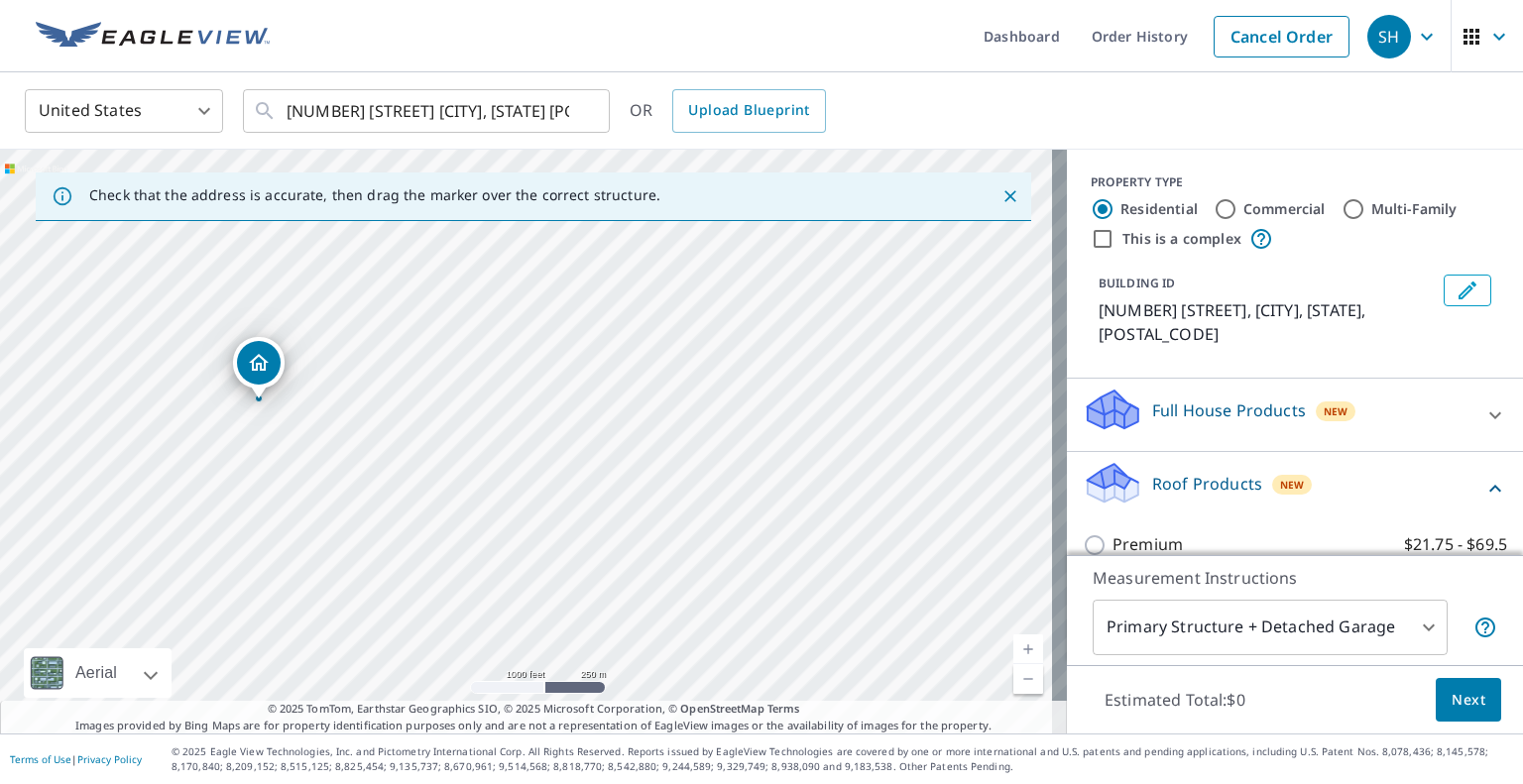 drag, startPoint x: 959, startPoint y: 529, endPoint x: 325, endPoint y: 459, distance: 637.8526 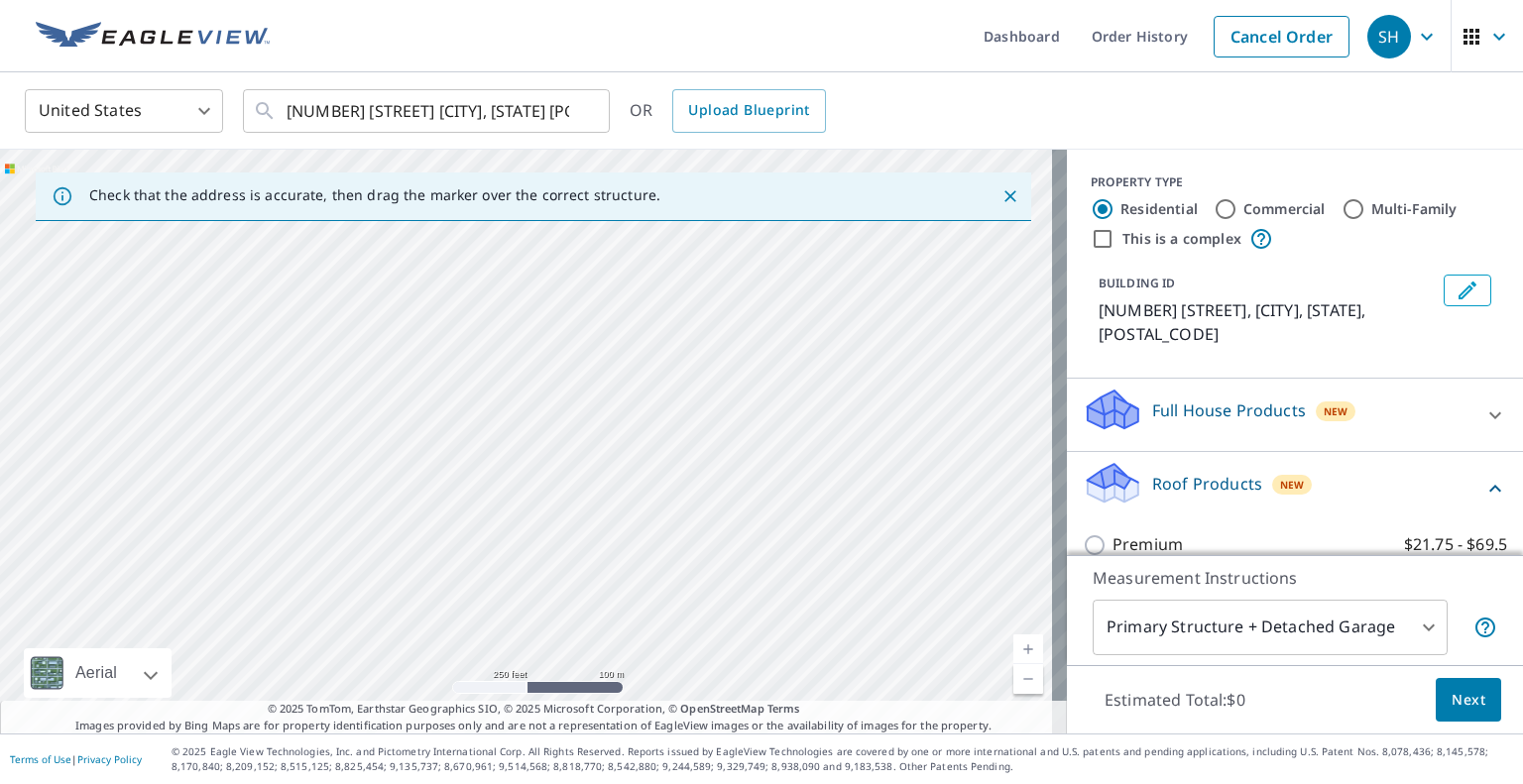 drag, startPoint x: 301, startPoint y: 397, endPoint x: 205, endPoint y: 431, distance: 101.84302 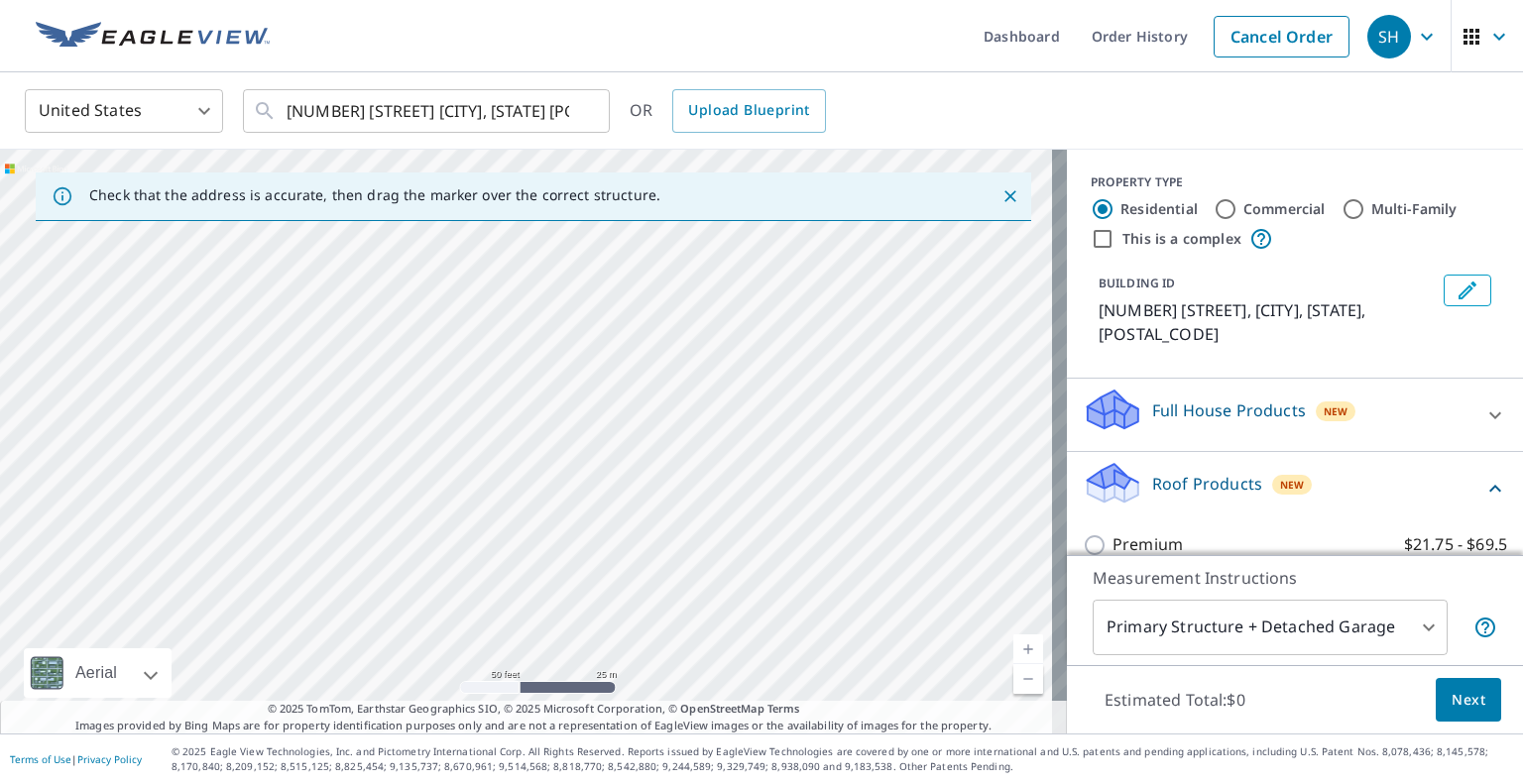 drag, startPoint x: 537, startPoint y: 400, endPoint x: 996, endPoint y: 761, distance: 583.9538 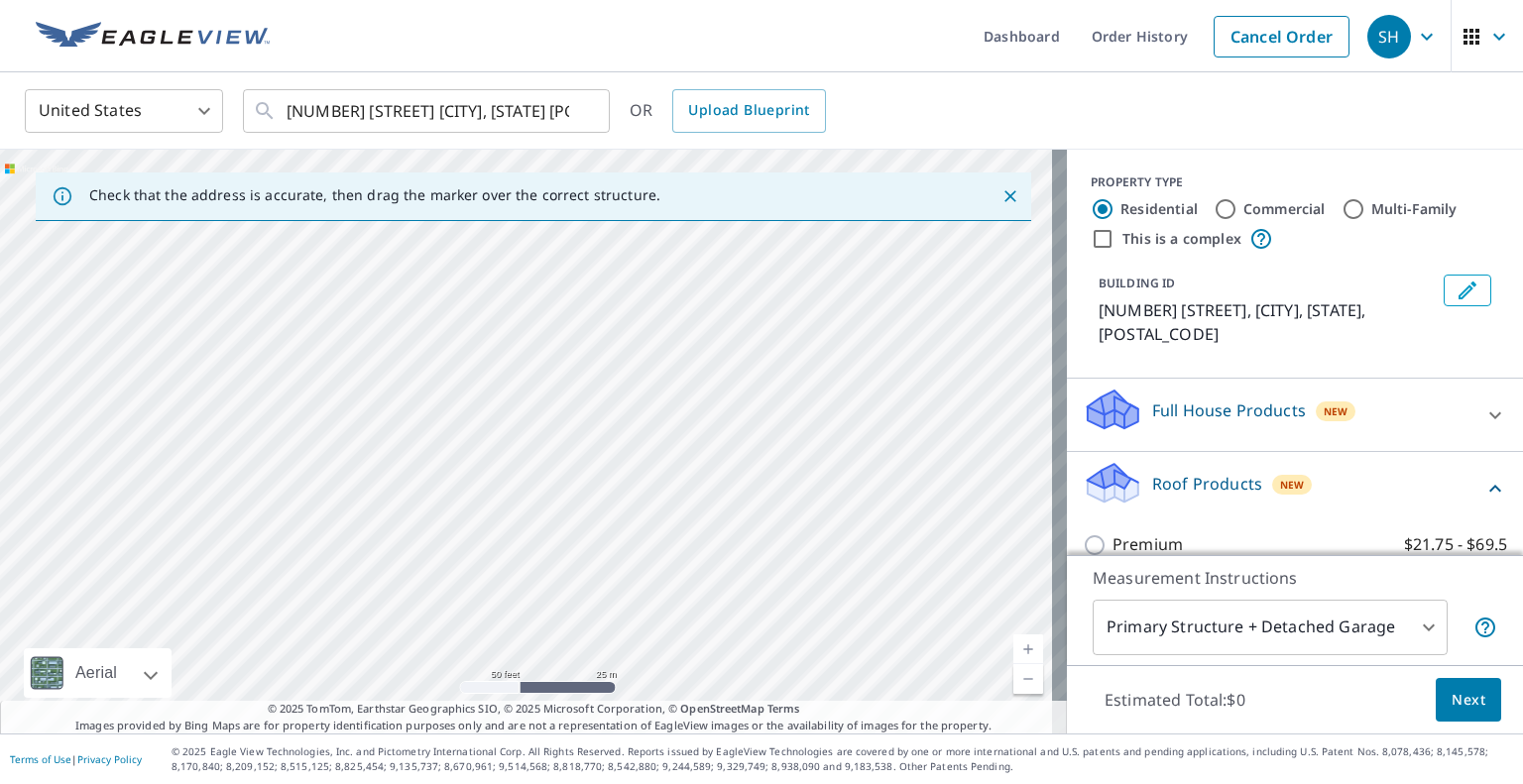 drag, startPoint x: 309, startPoint y: 472, endPoint x: 802, endPoint y: 348, distance: 508.3552 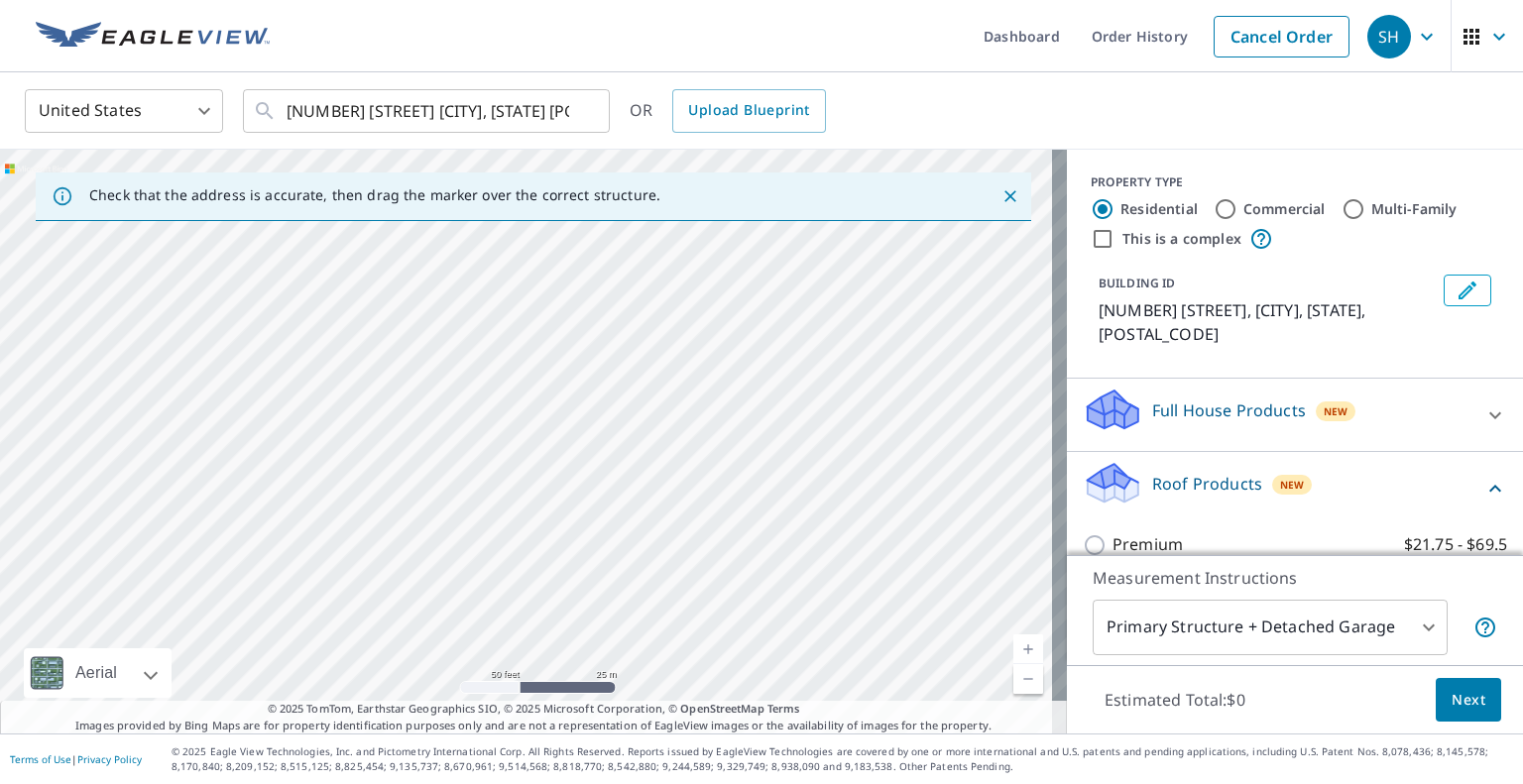 drag, startPoint x: 178, startPoint y: 441, endPoint x: 908, endPoint y: 556, distance: 739.0027 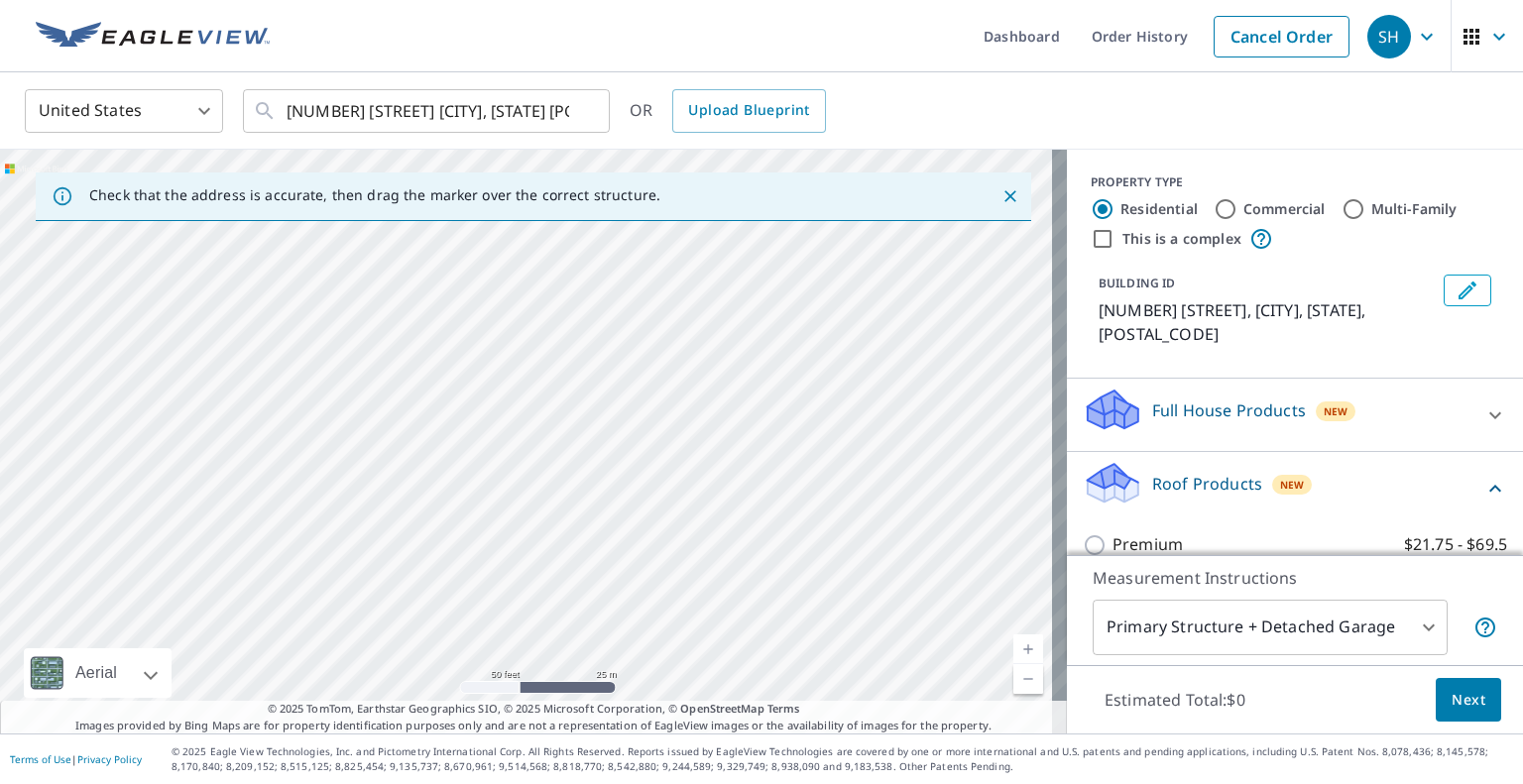 drag, startPoint x: 124, startPoint y: 320, endPoint x: 746, endPoint y: 532, distance: 657.13621 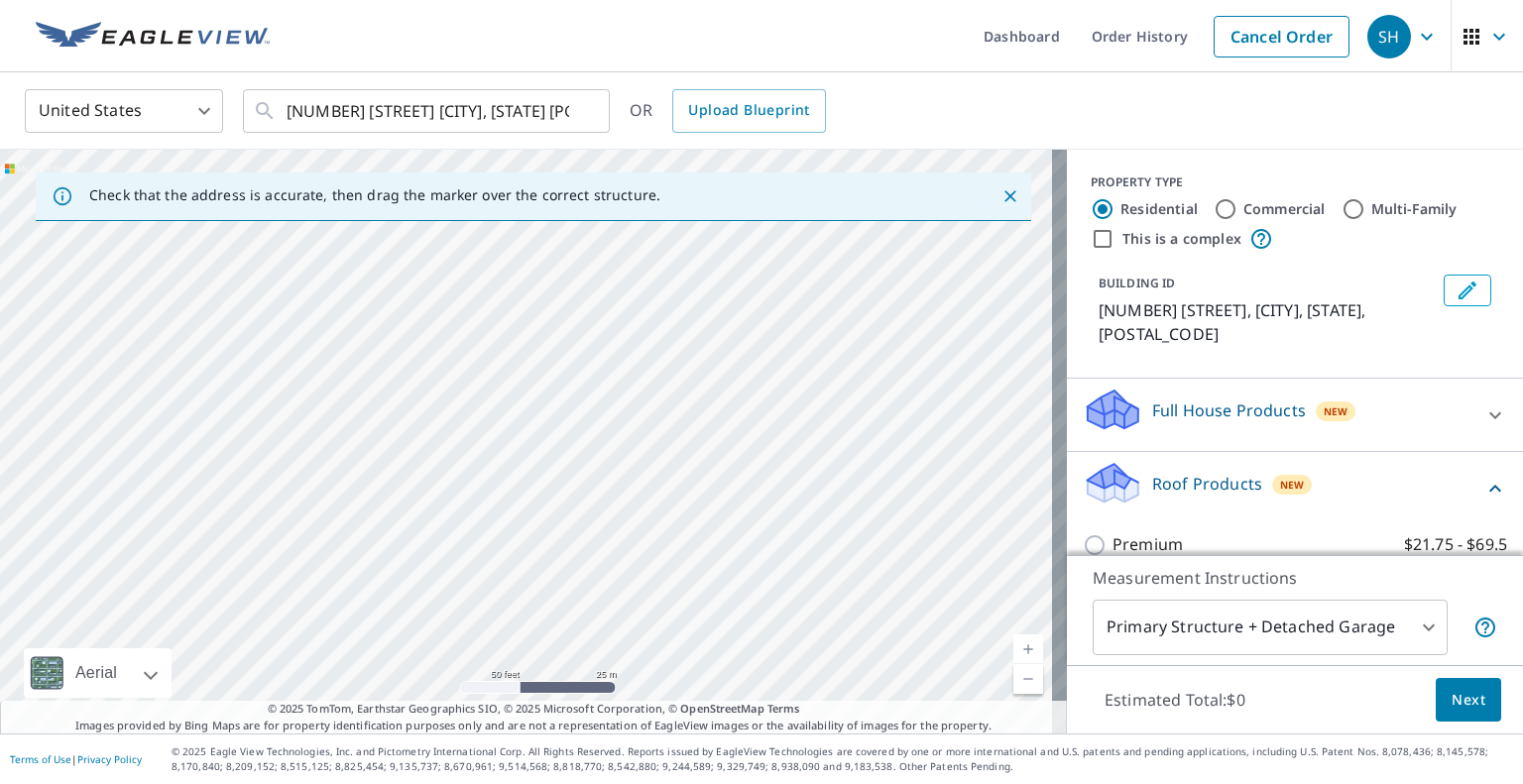 drag, startPoint x: 81, startPoint y: 455, endPoint x: 395, endPoint y: 321, distance: 341.39713 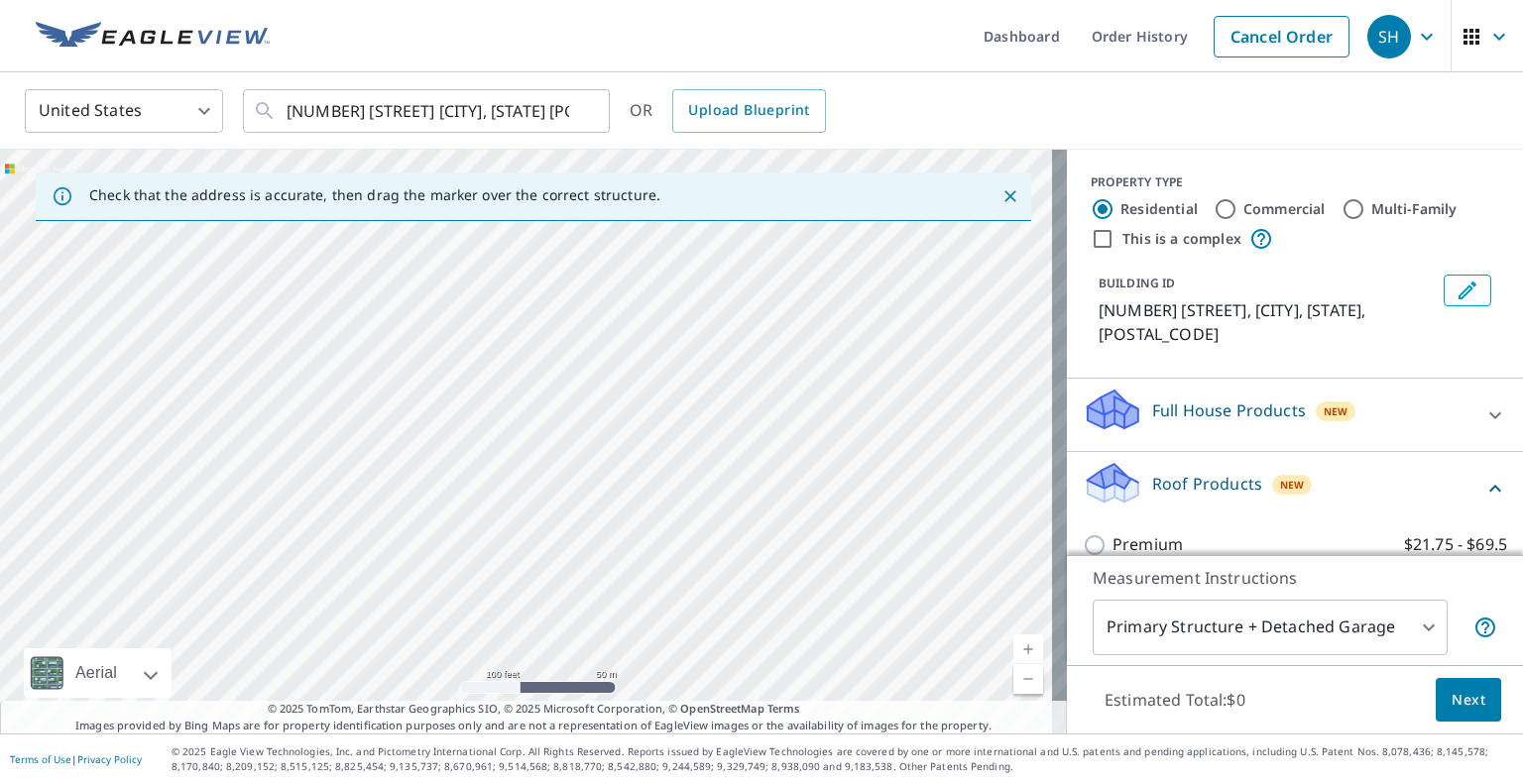 drag, startPoint x: 364, startPoint y: 474, endPoint x: 588, endPoint y: 491, distance: 224.64416 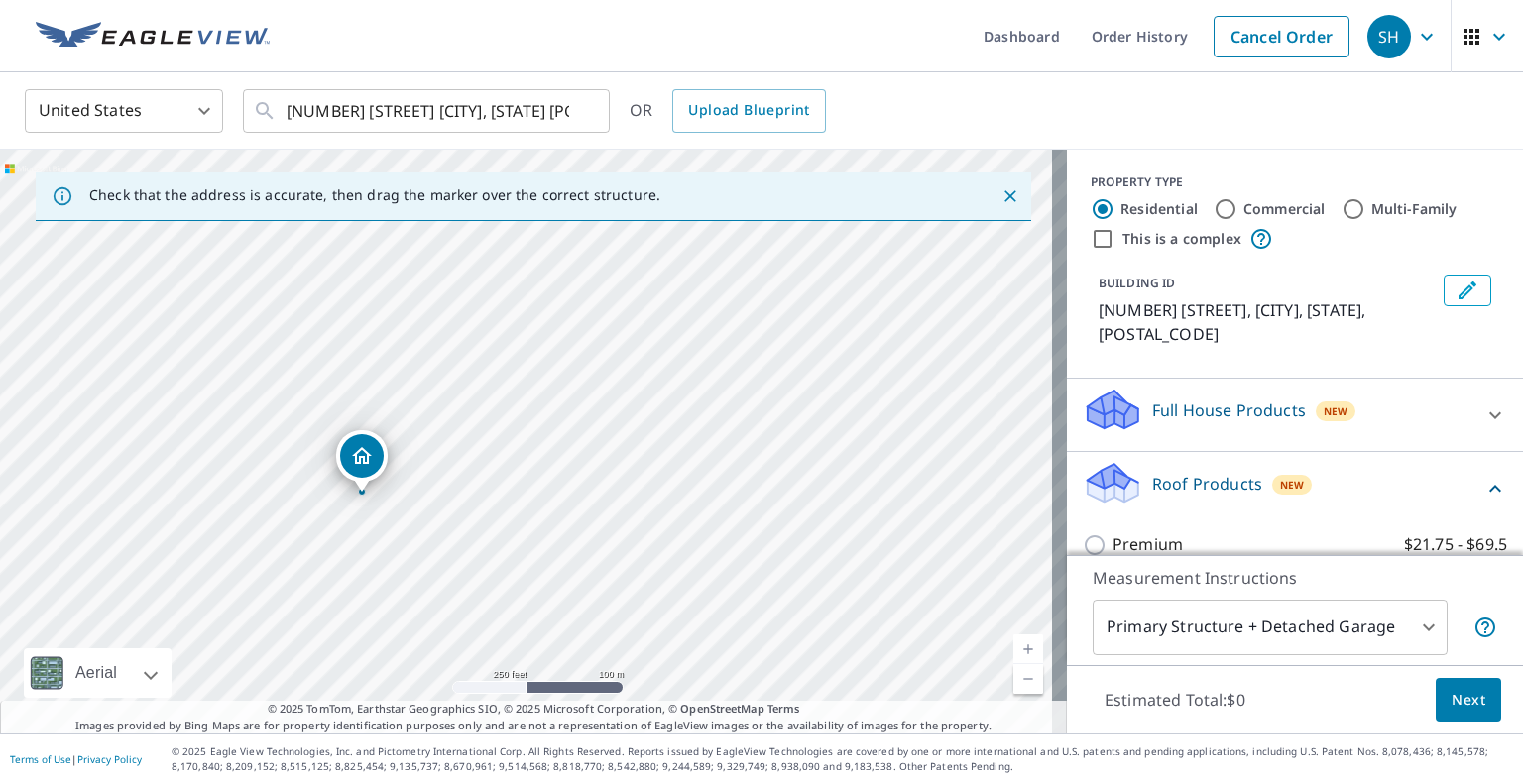 drag, startPoint x: 180, startPoint y: 442, endPoint x: 618, endPoint y: 501, distance: 441.9559 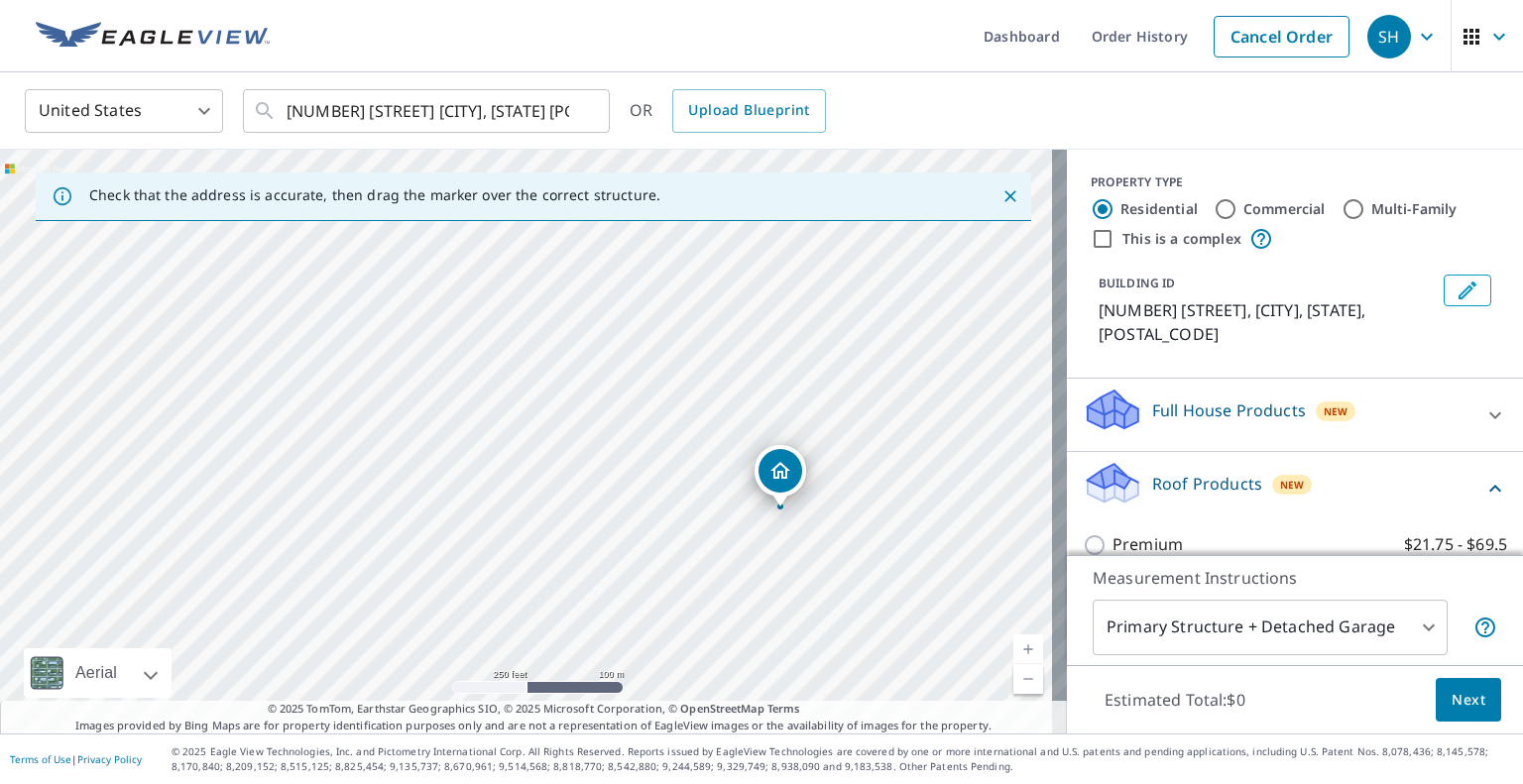 drag, startPoint x: 328, startPoint y: 487, endPoint x: 574, endPoint y: 472, distance: 246.45689 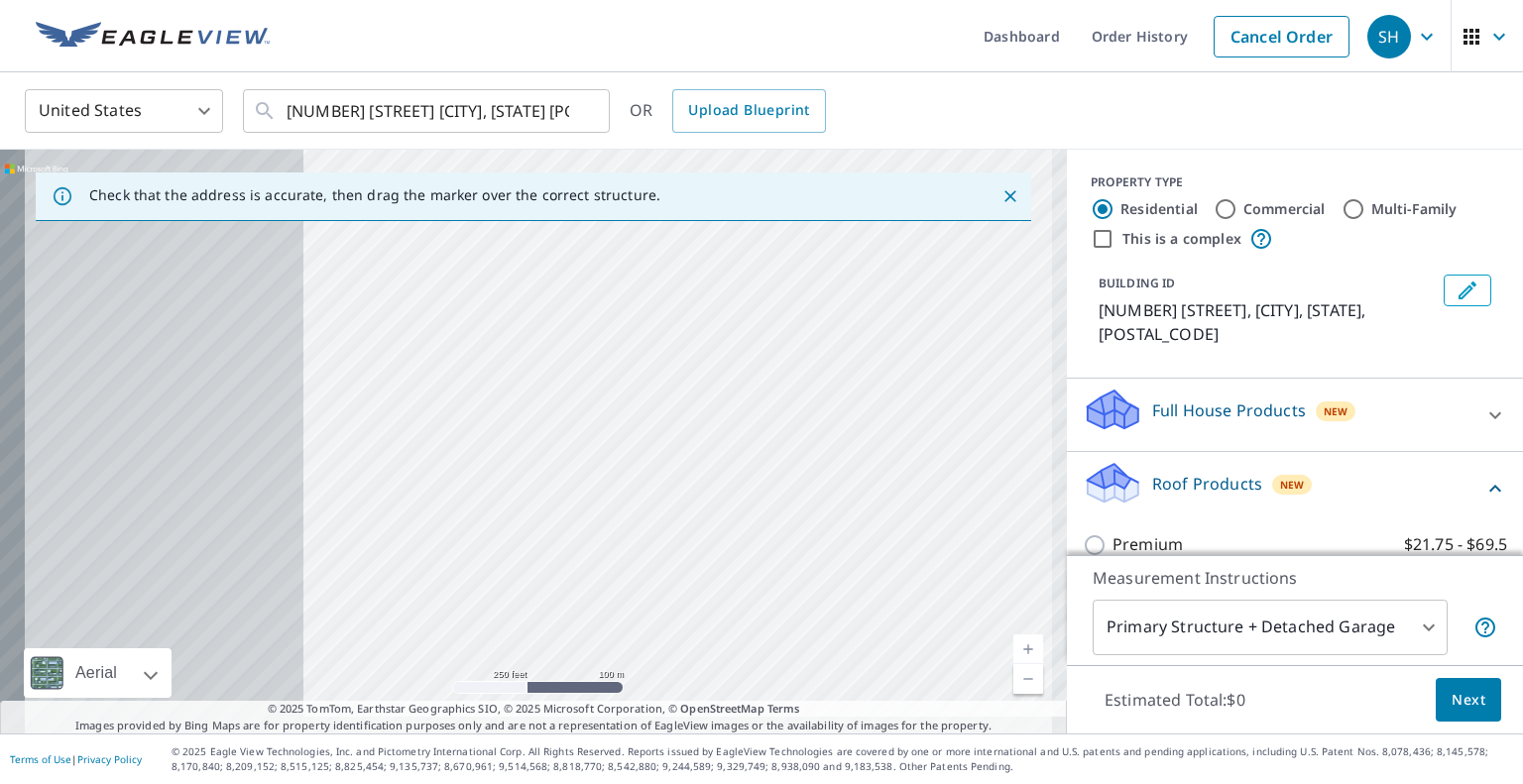 drag, startPoint x: 249, startPoint y: 456, endPoint x: 899, endPoint y: 419, distance: 651.0522 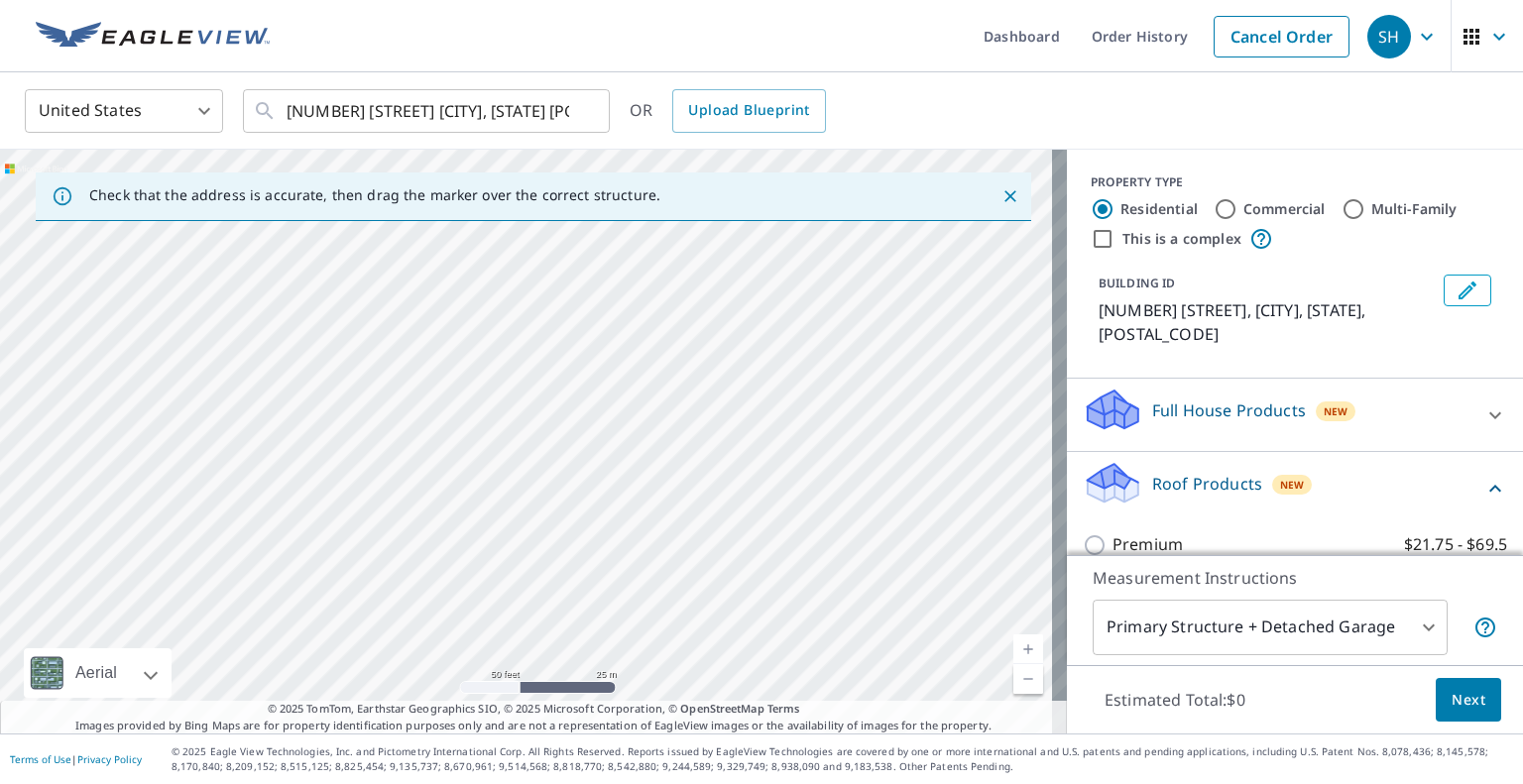 drag, startPoint x: 902, startPoint y: 344, endPoint x: 48, endPoint y: 510, distance: 869.9839 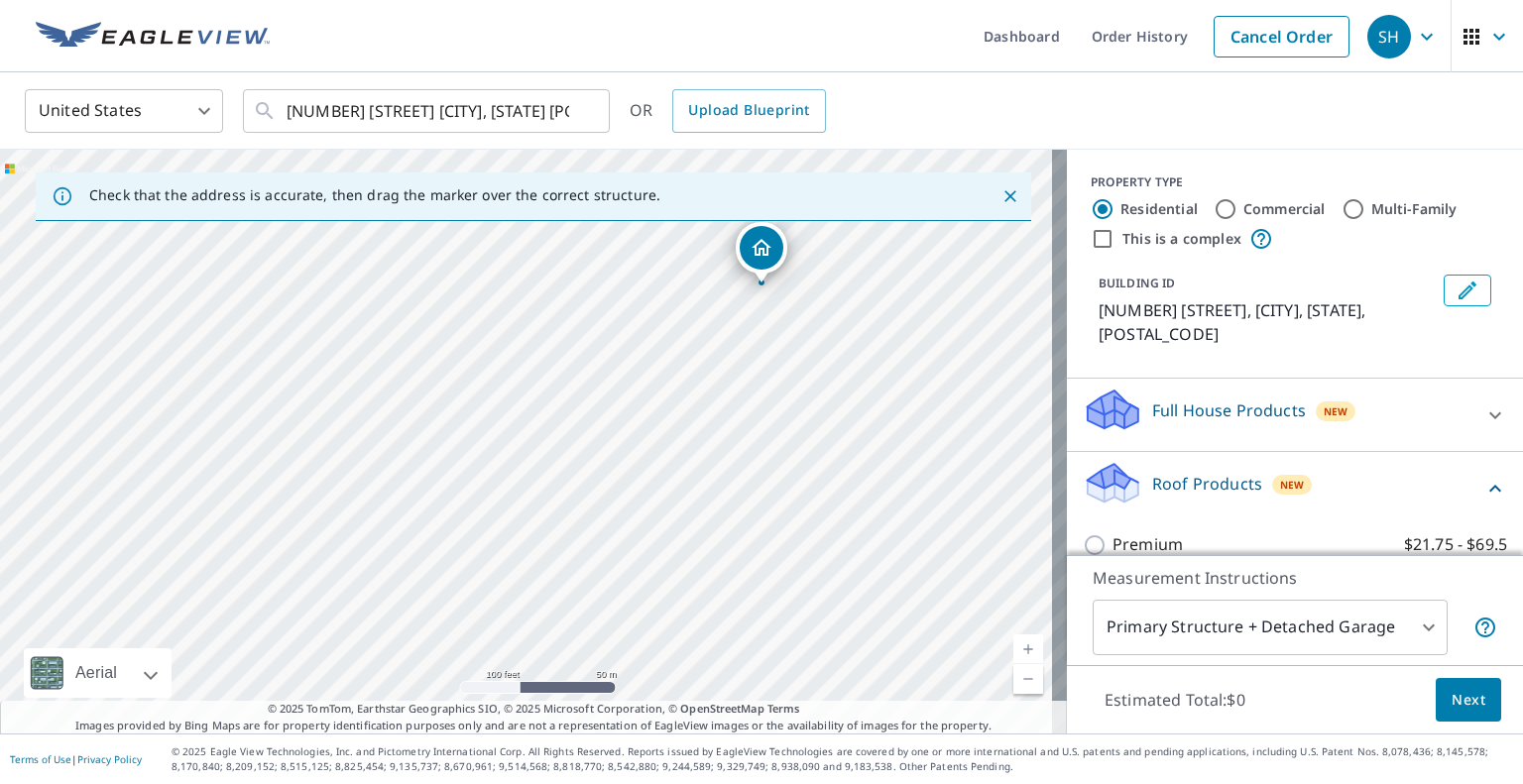 drag, startPoint x: 916, startPoint y: 668, endPoint x: 765, endPoint y: 233, distance: 460.4628 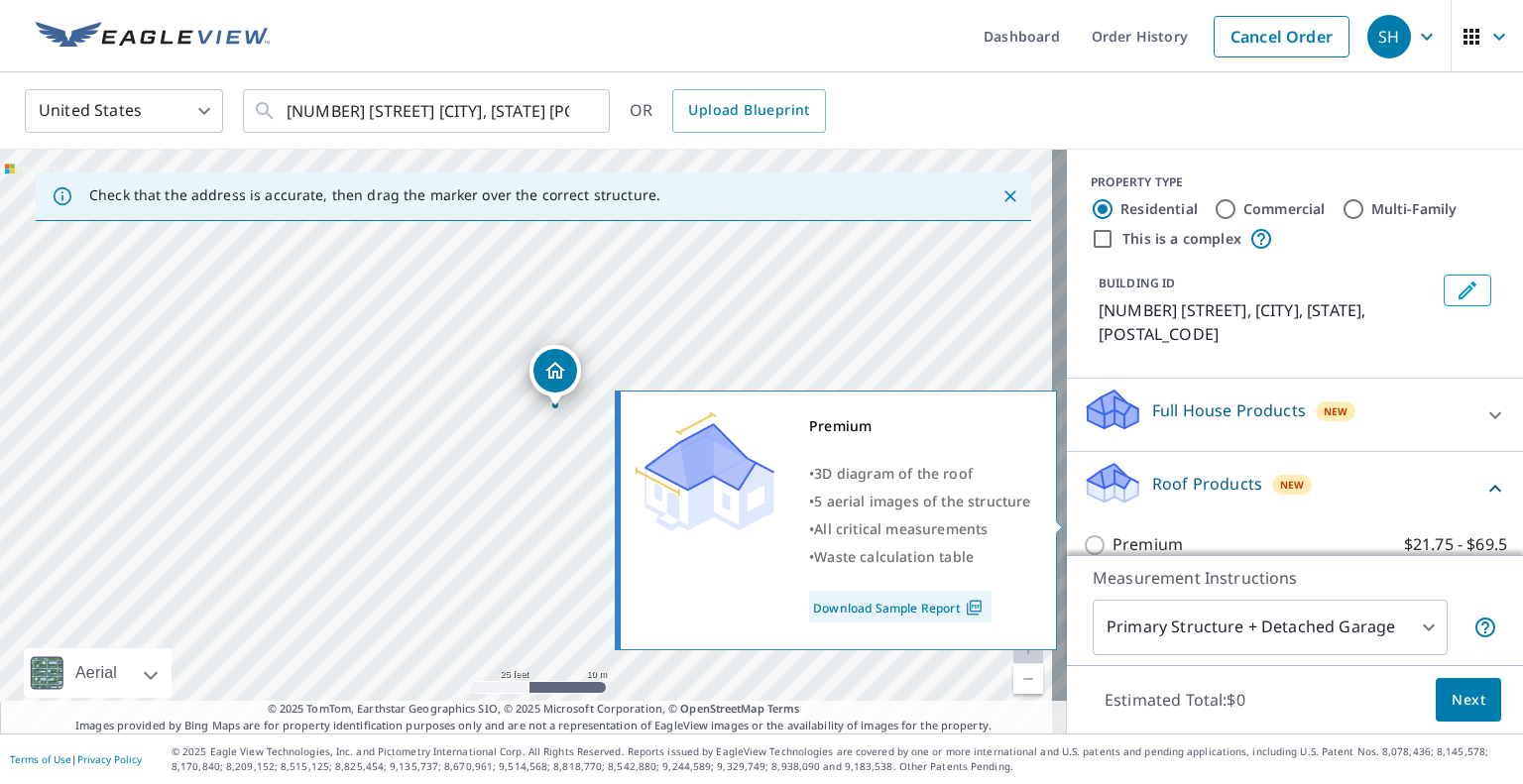 click on "Premium $21.75 - $69.5" at bounding box center [1098, 545] 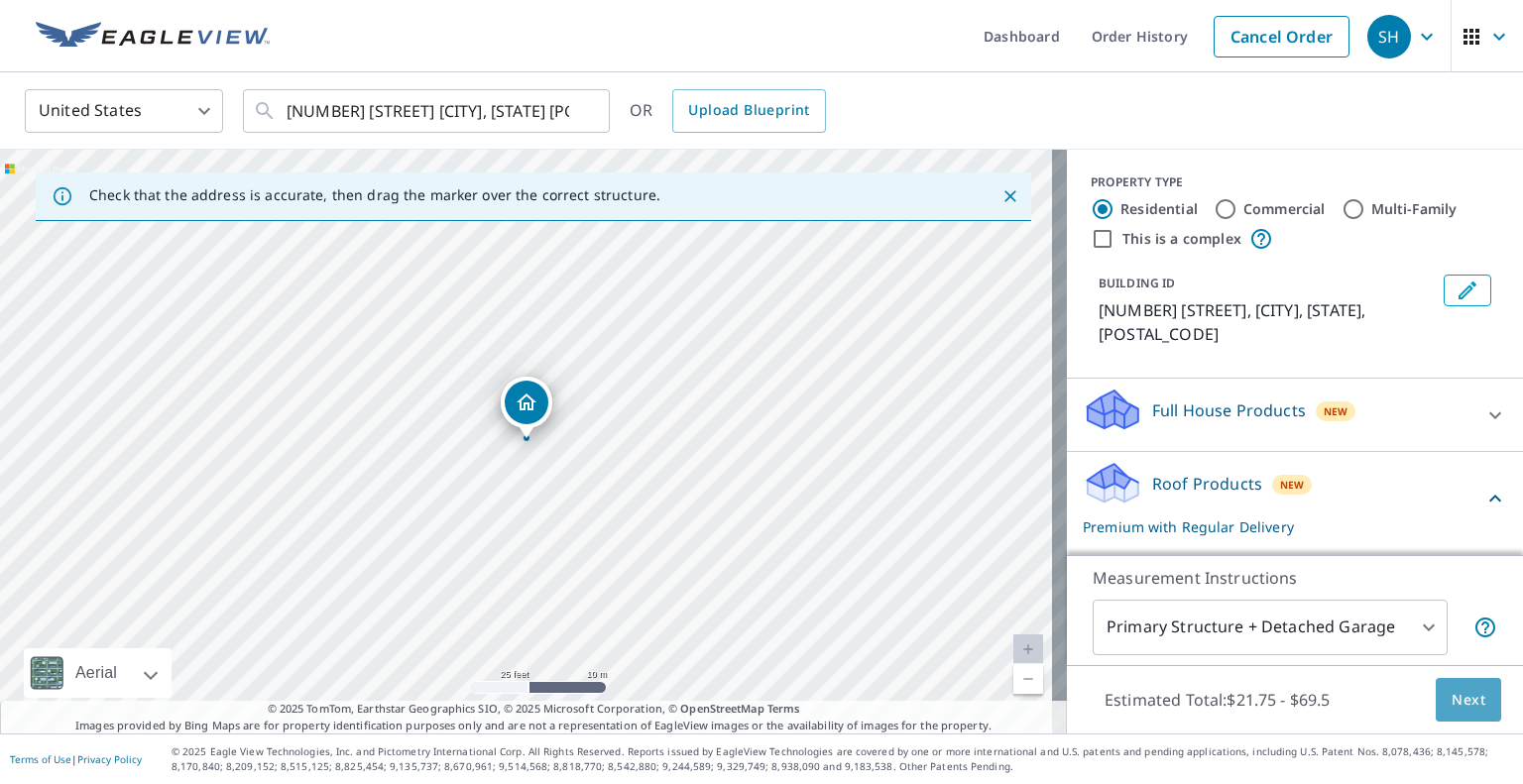 click on "Next" at bounding box center (1468, 700) 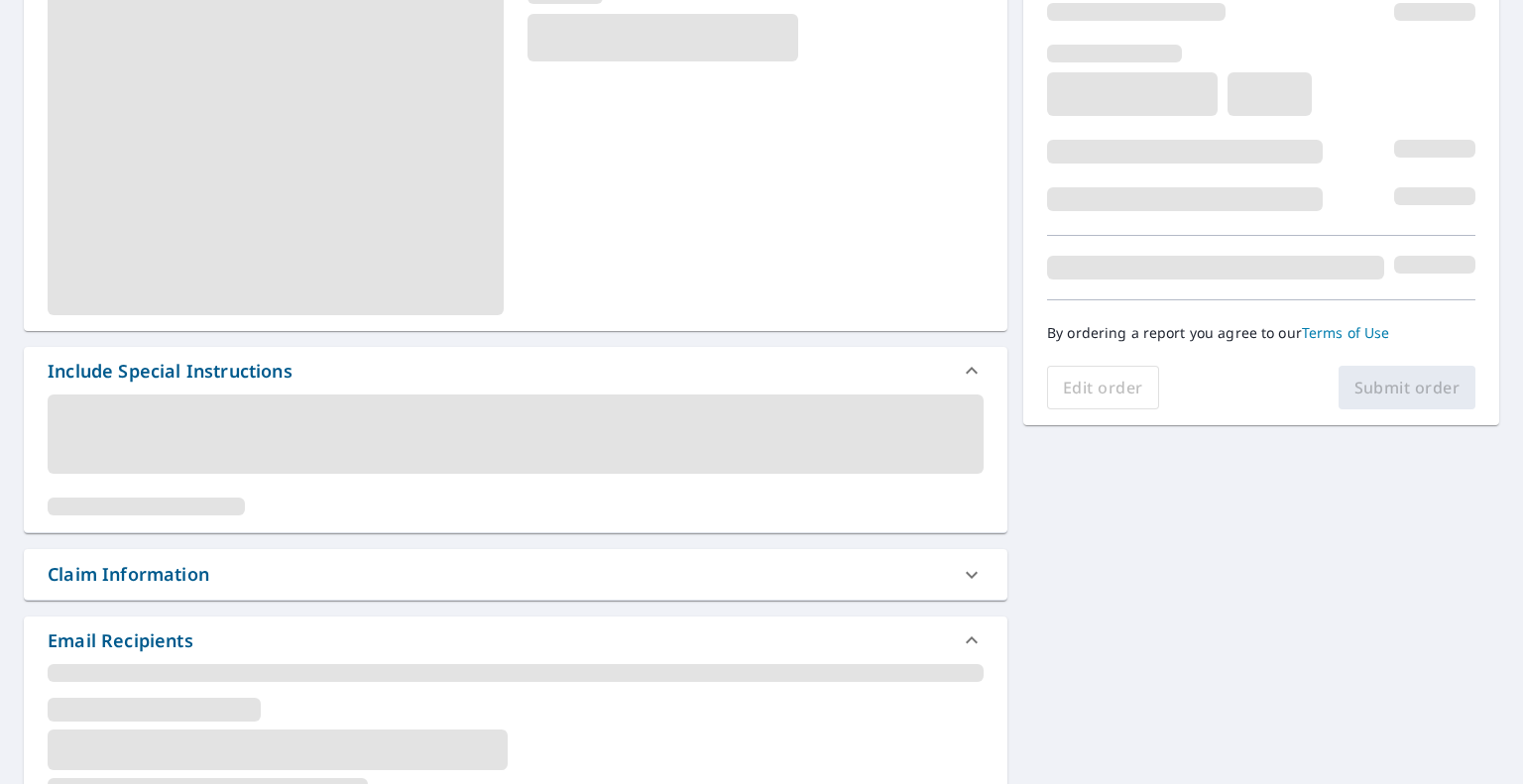scroll, scrollTop: 297, scrollLeft: 0, axis: vertical 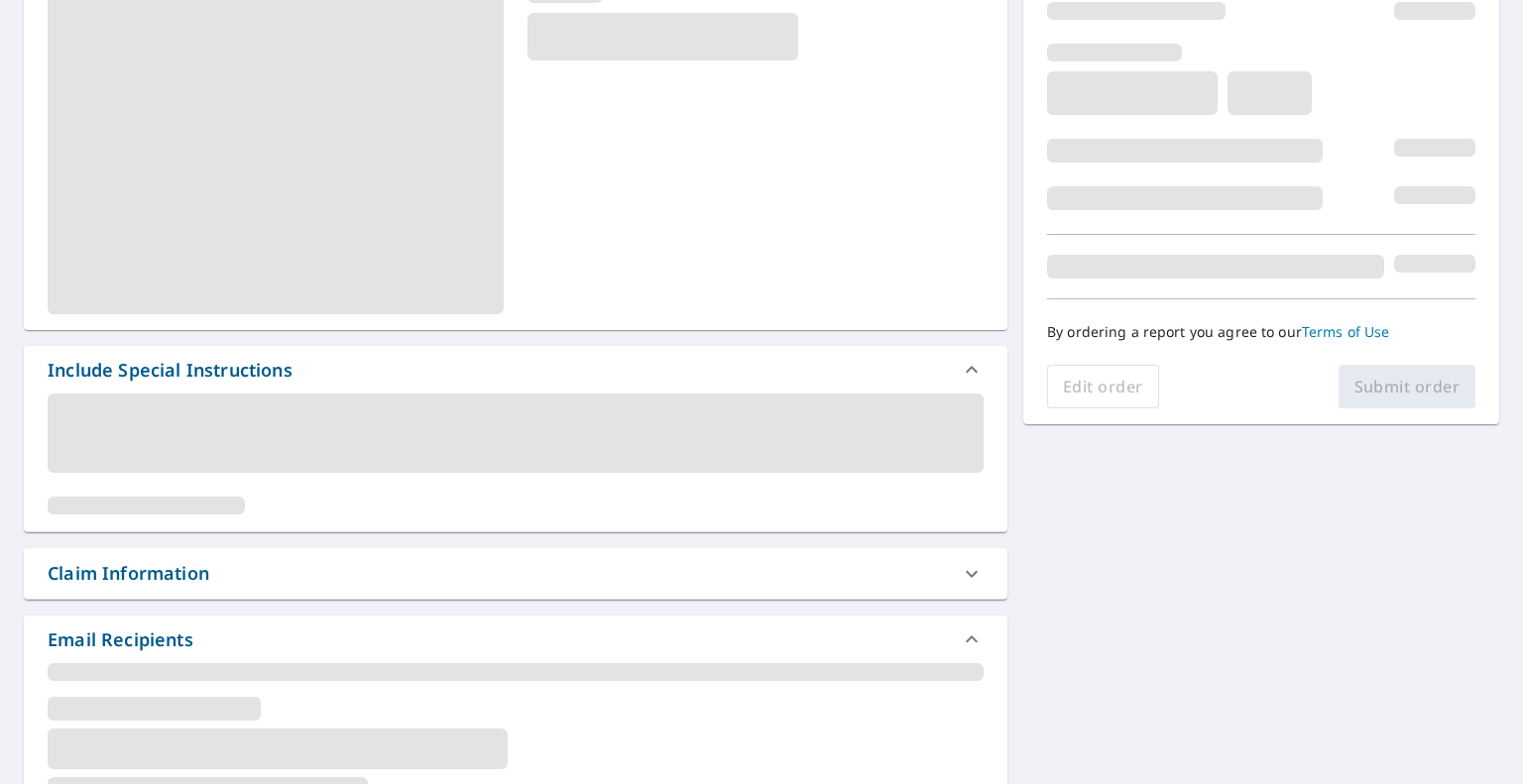 click on "Claim Information" at bounding box center [128, 573] 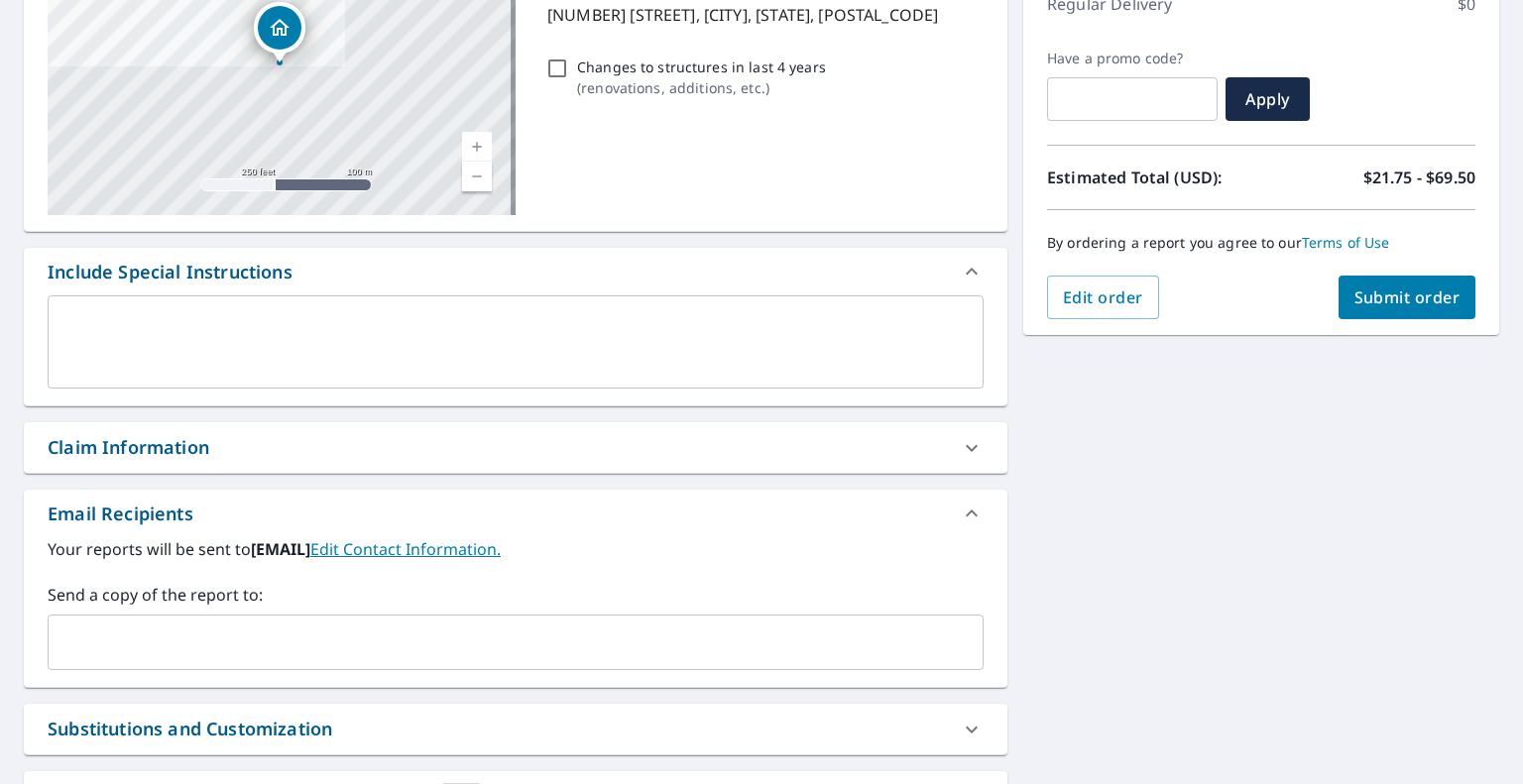 click on "Claim Information" at bounding box center [128, 447] 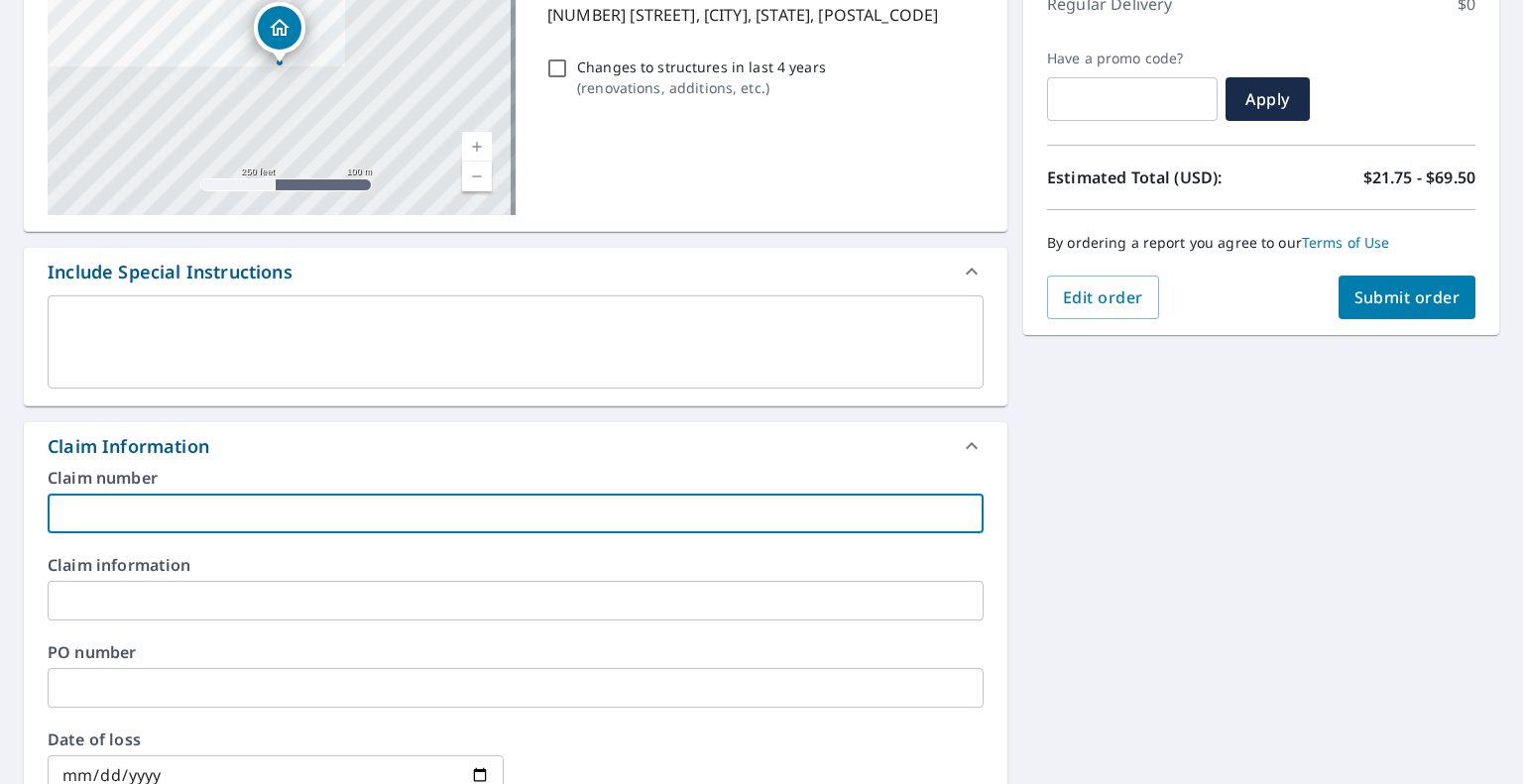 click at bounding box center (516, 513) 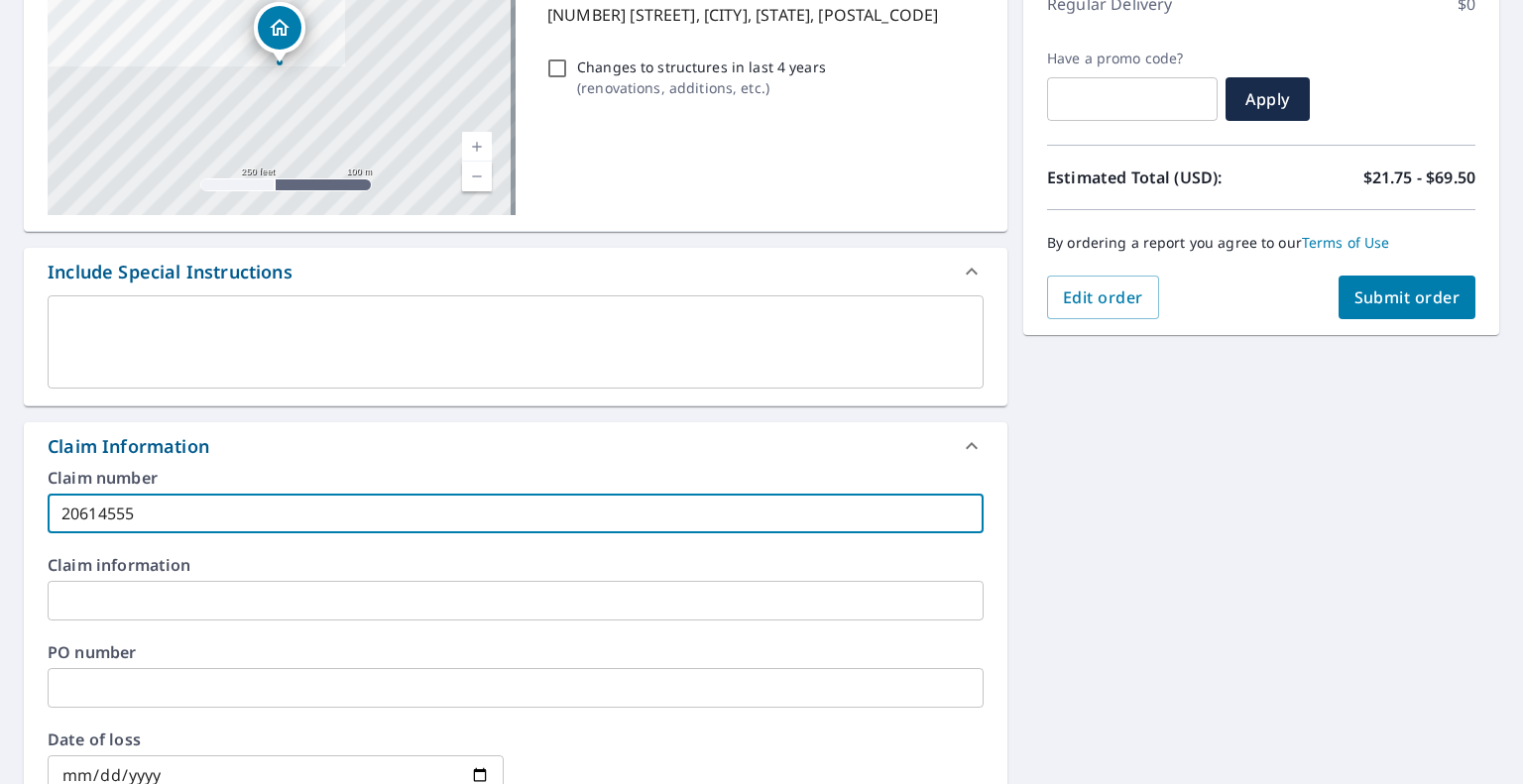 type on "20614555" 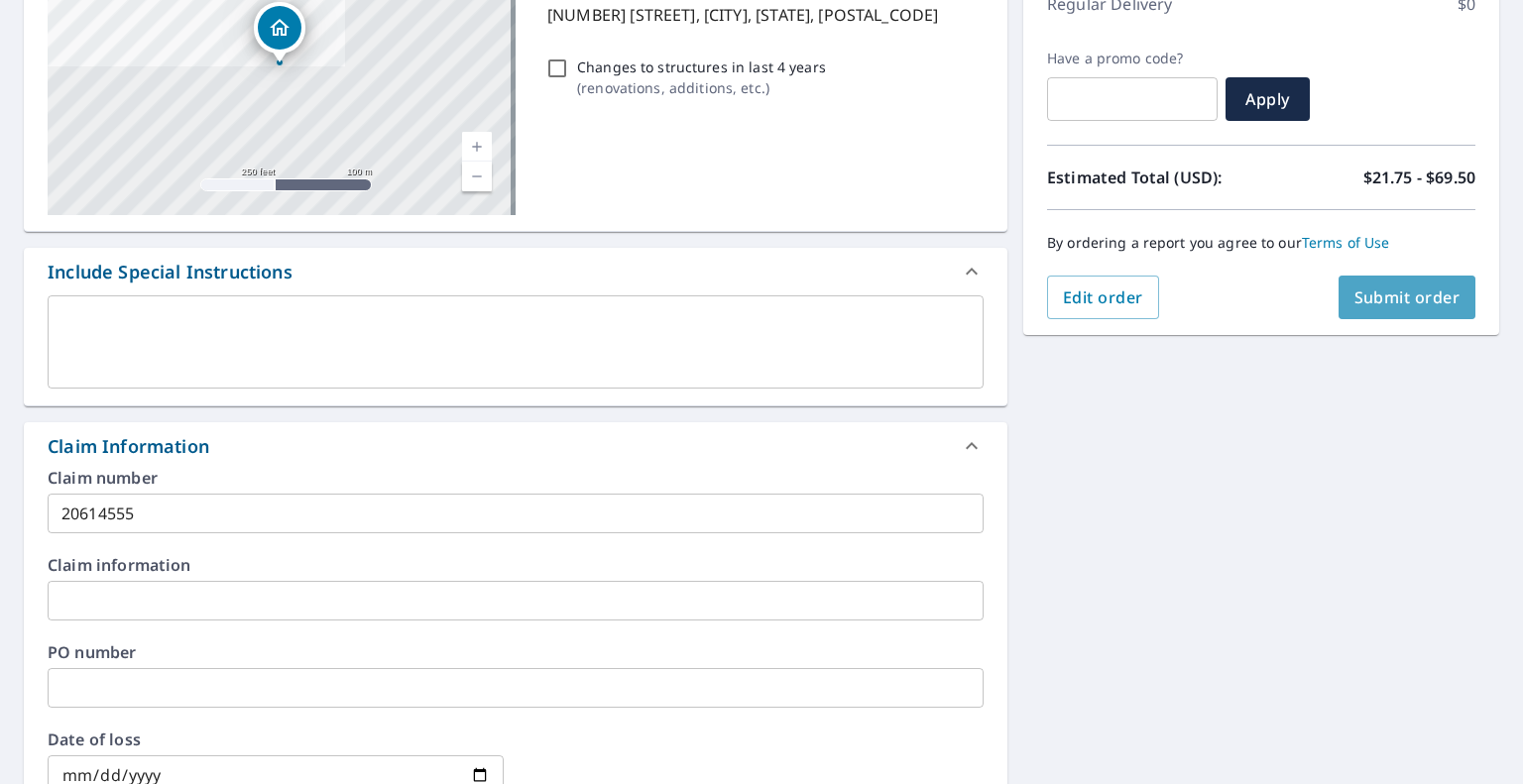click on "Submit order" at bounding box center (1407, 297) 